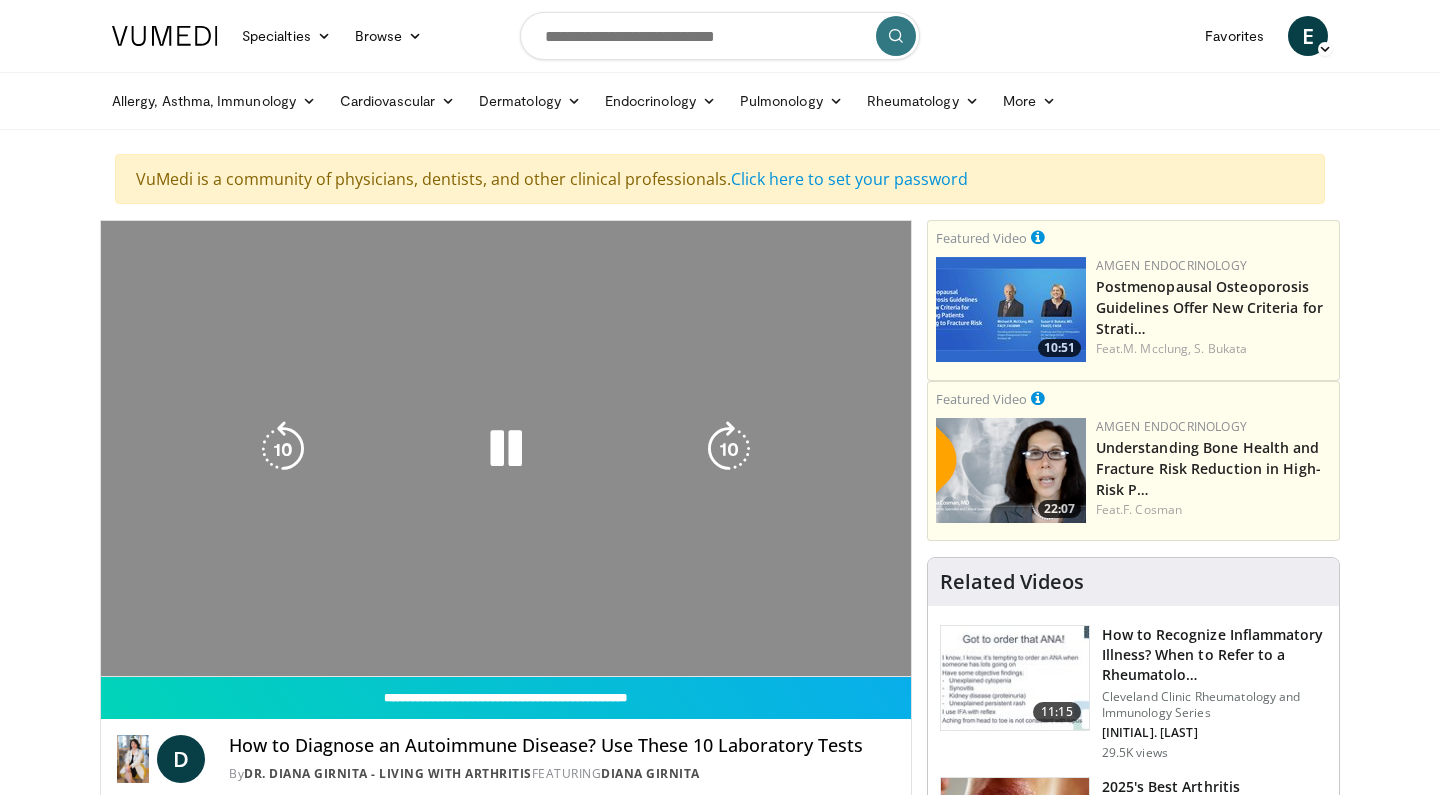 scroll, scrollTop: 0, scrollLeft: 0, axis: both 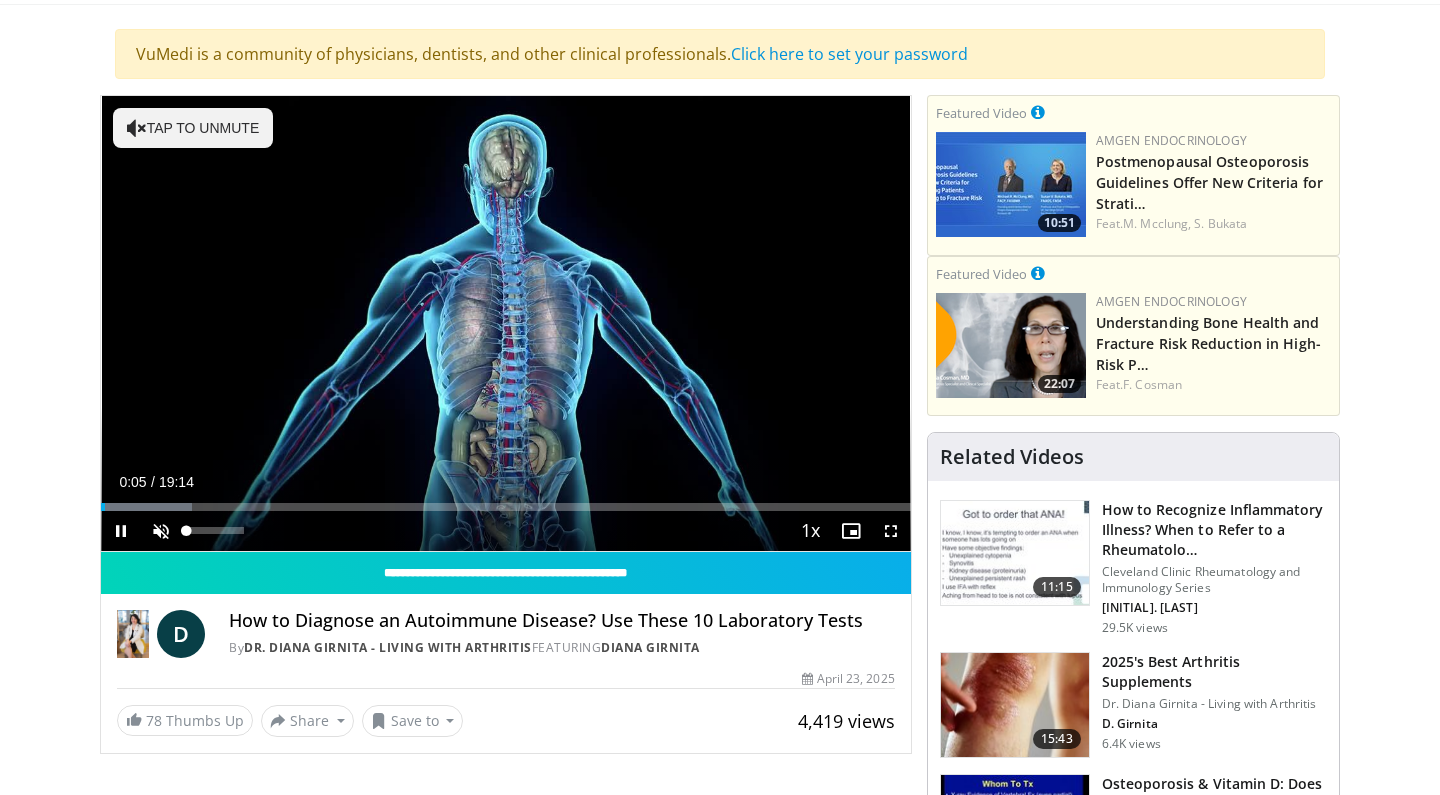 click at bounding box center (161, 531) 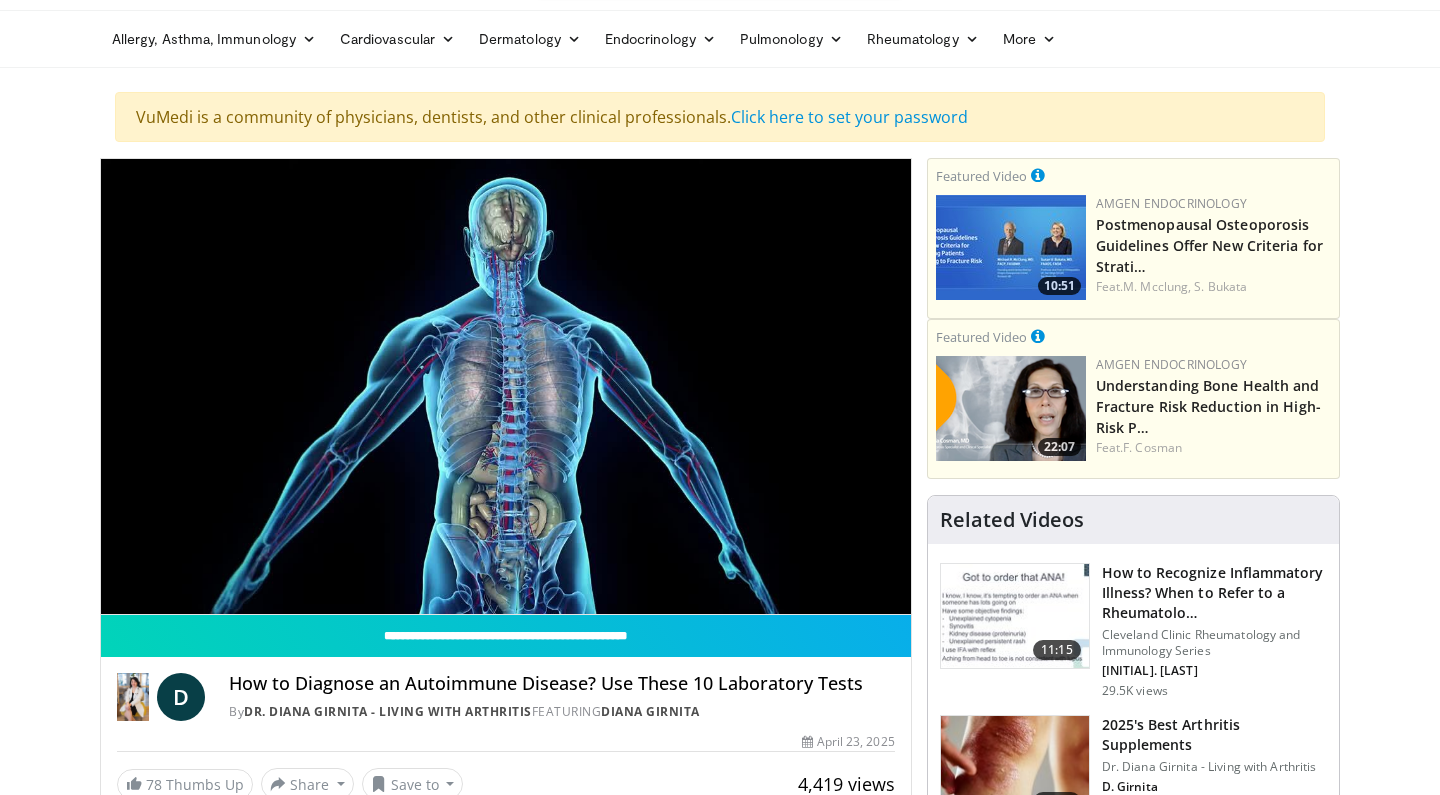 scroll, scrollTop: 62, scrollLeft: 0, axis: vertical 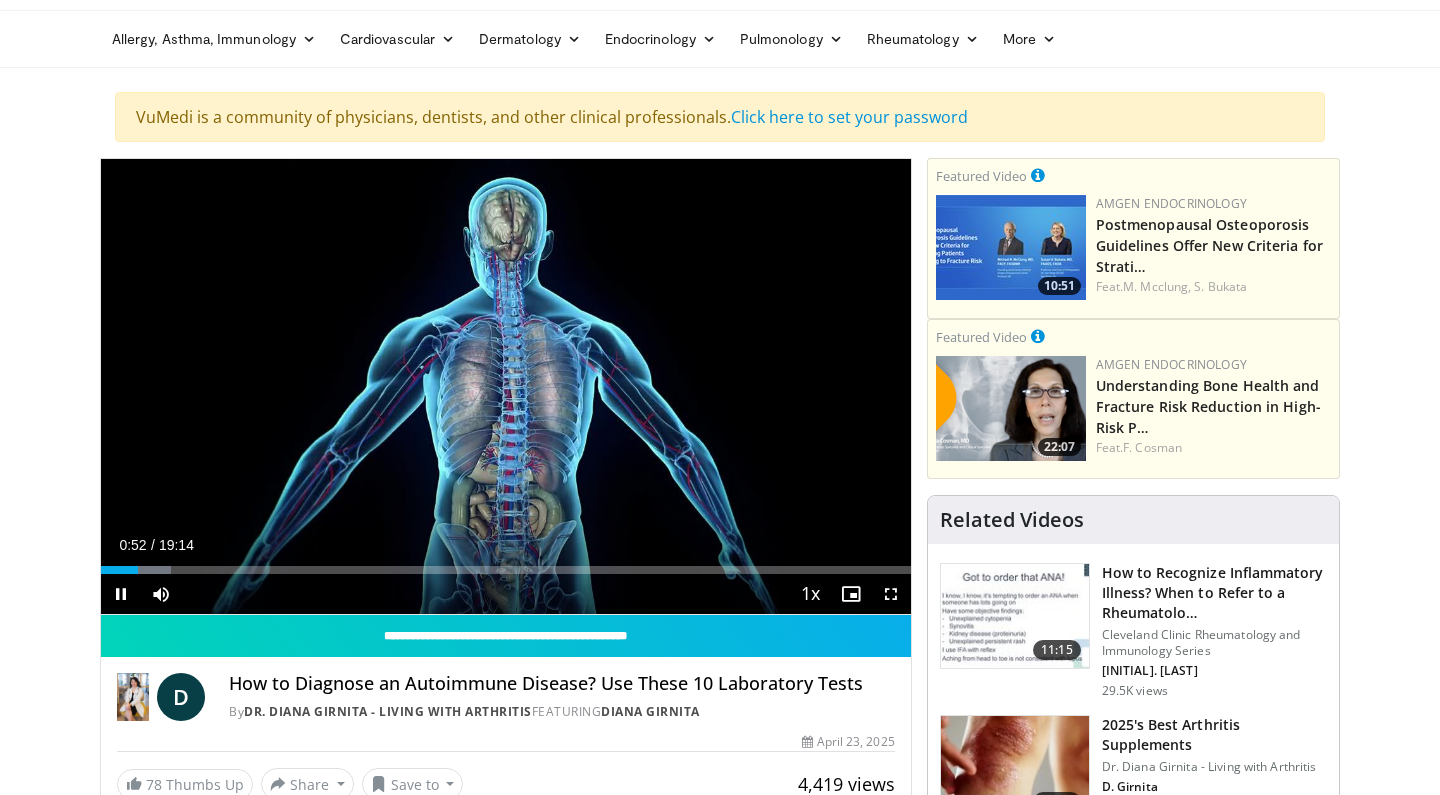 click at bounding box center (891, 594) 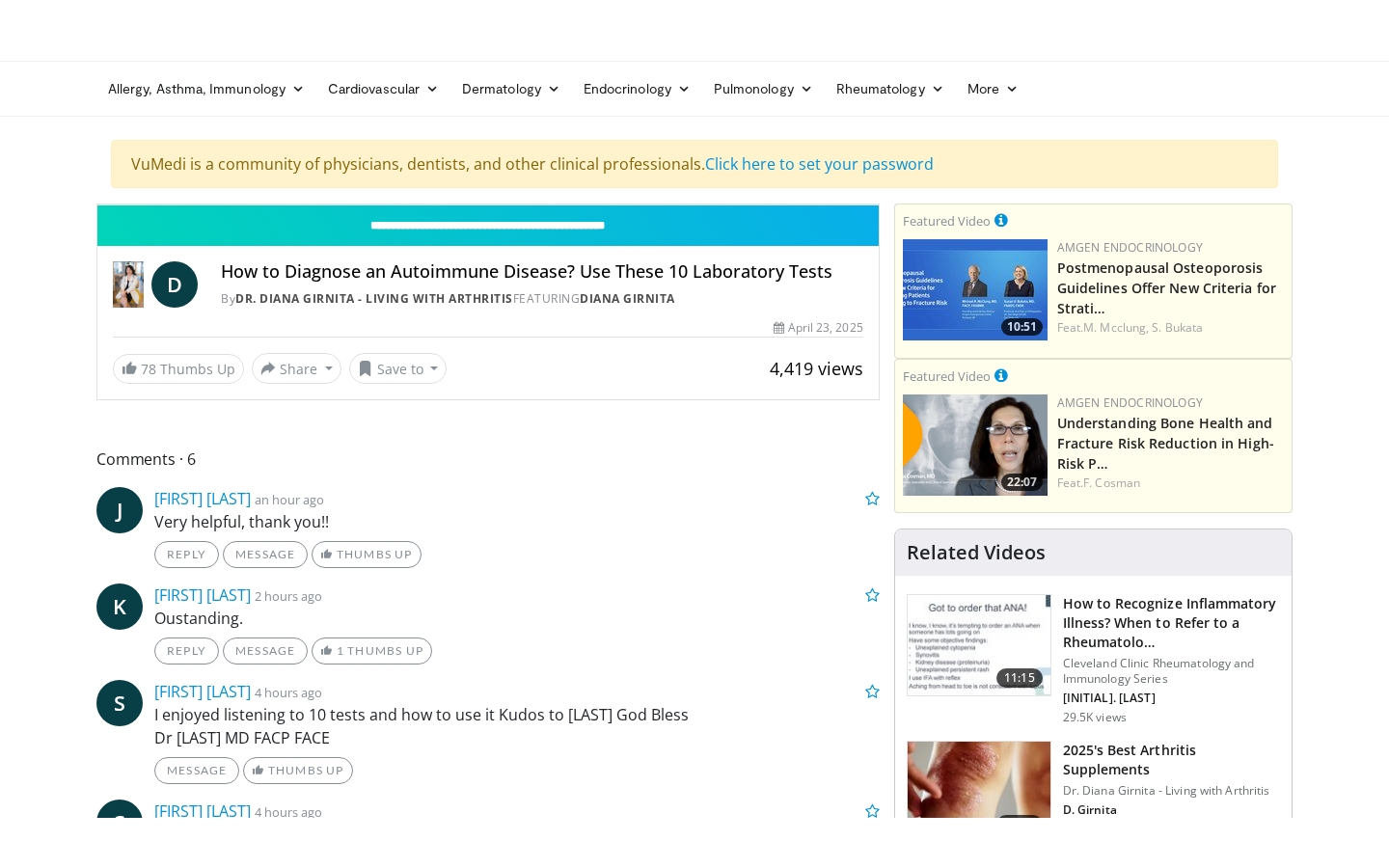 scroll, scrollTop: 0, scrollLeft: 0, axis: both 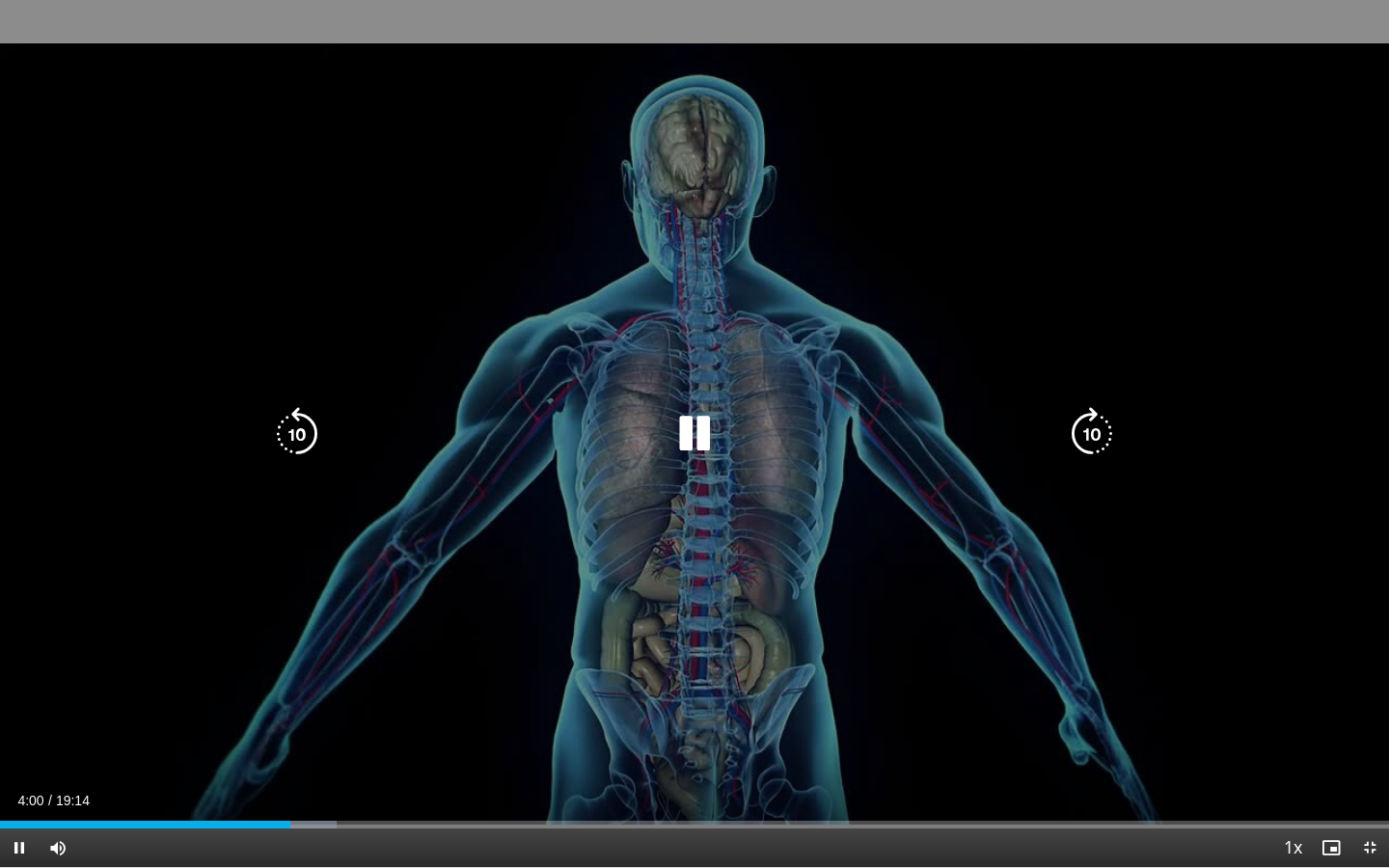 click at bounding box center (297, 434) 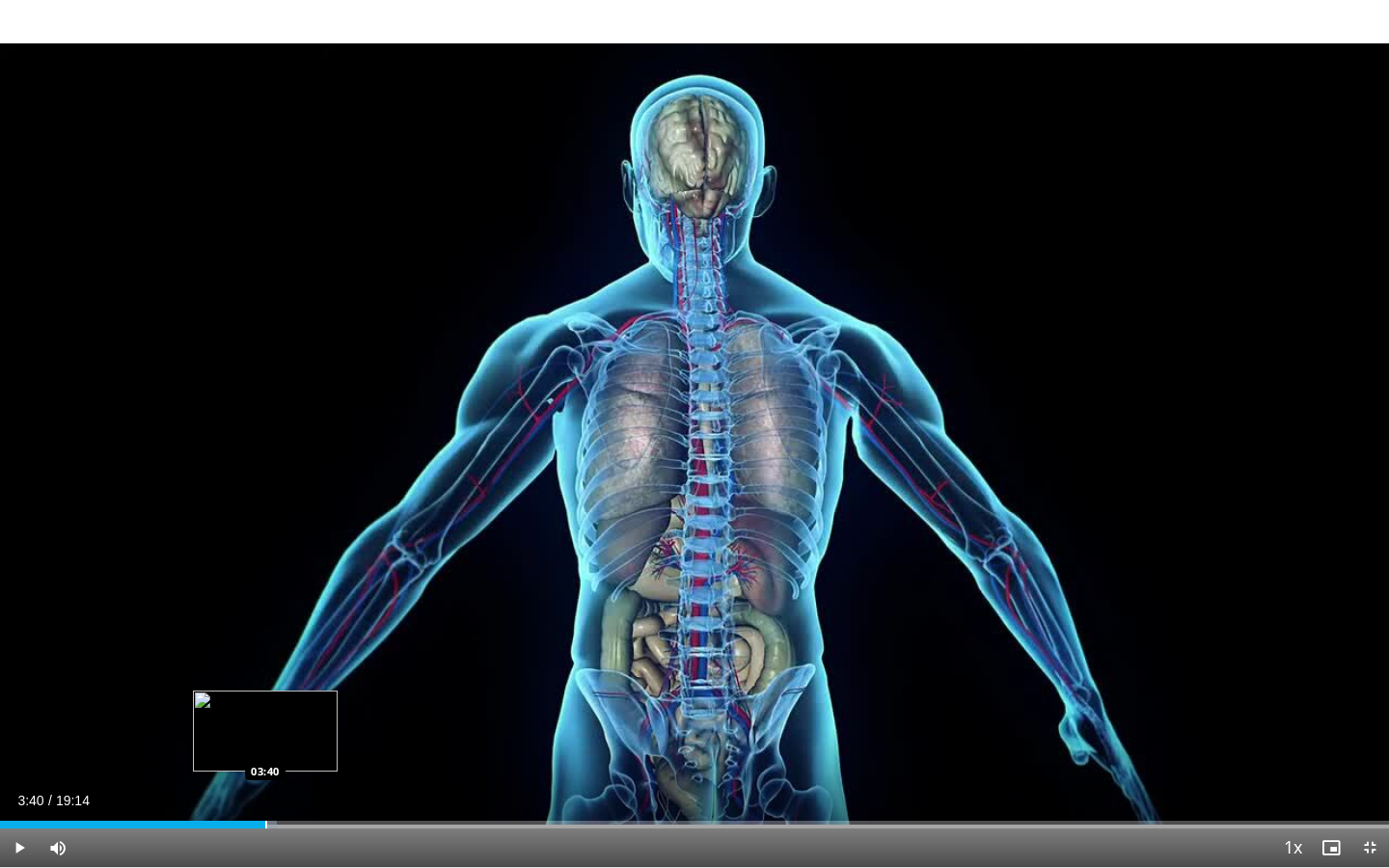 drag, startPoint x: 292, startPoint y: 820, endPoint x: 265, endPoint y: 822, distance: 27.073973 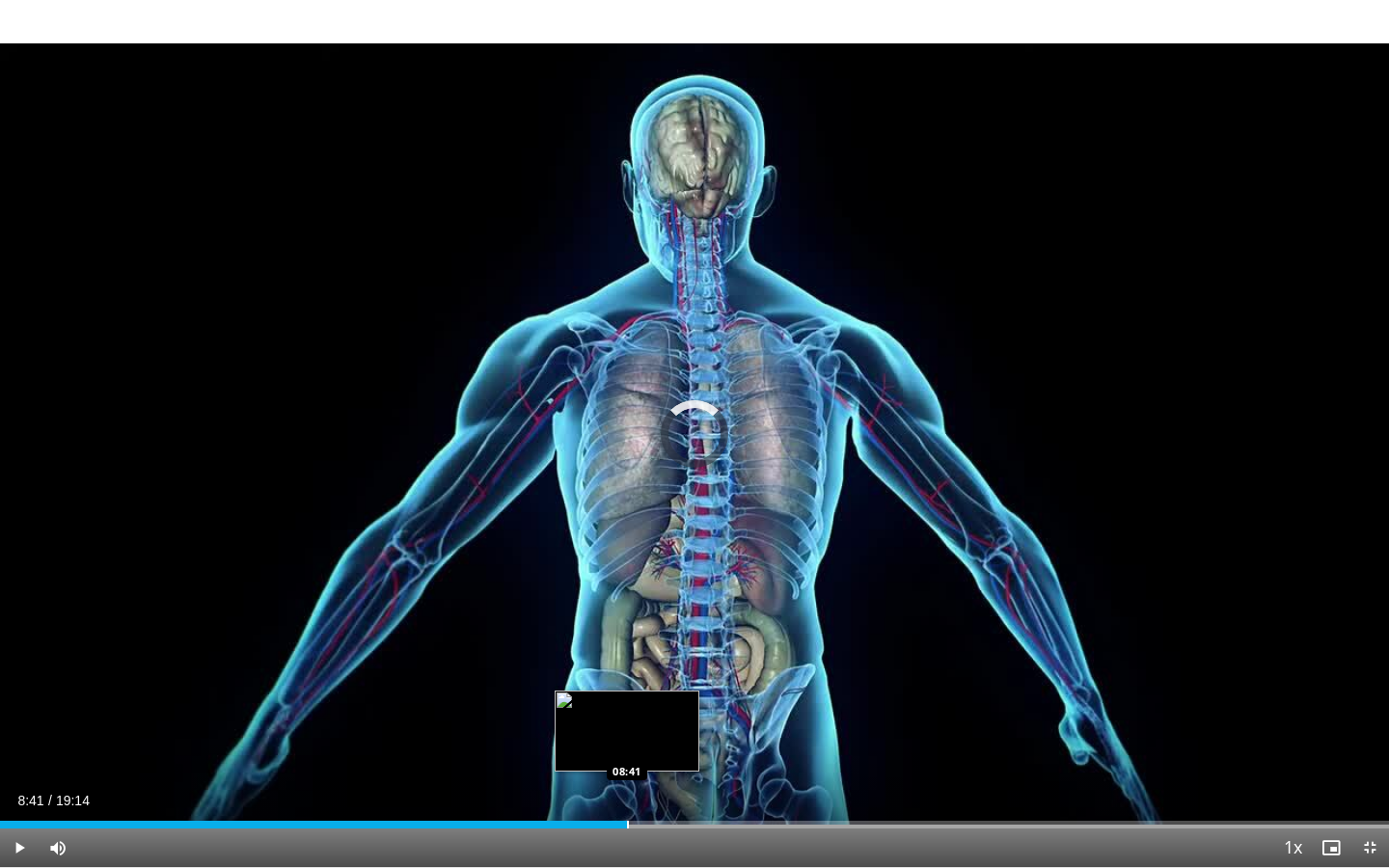 drag, startPoint x: 671, startPoint y: 825, endPoint x: 627, endPoint y: 827, distance: 44.045431 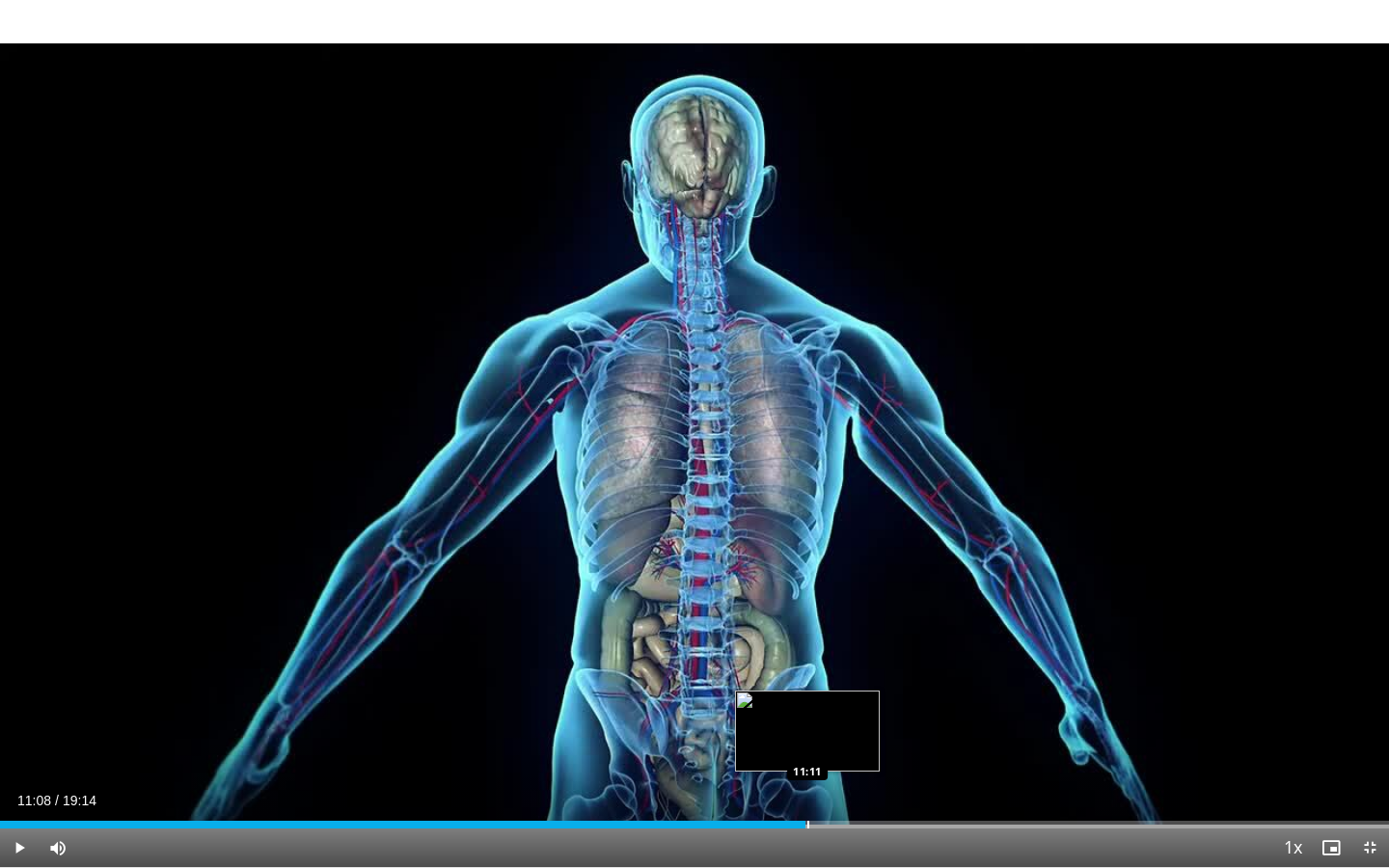 drag, startPoint x: 844, startPoint y: 823, endPoint x: 805, endPoint y: 820, distance: 39.115214 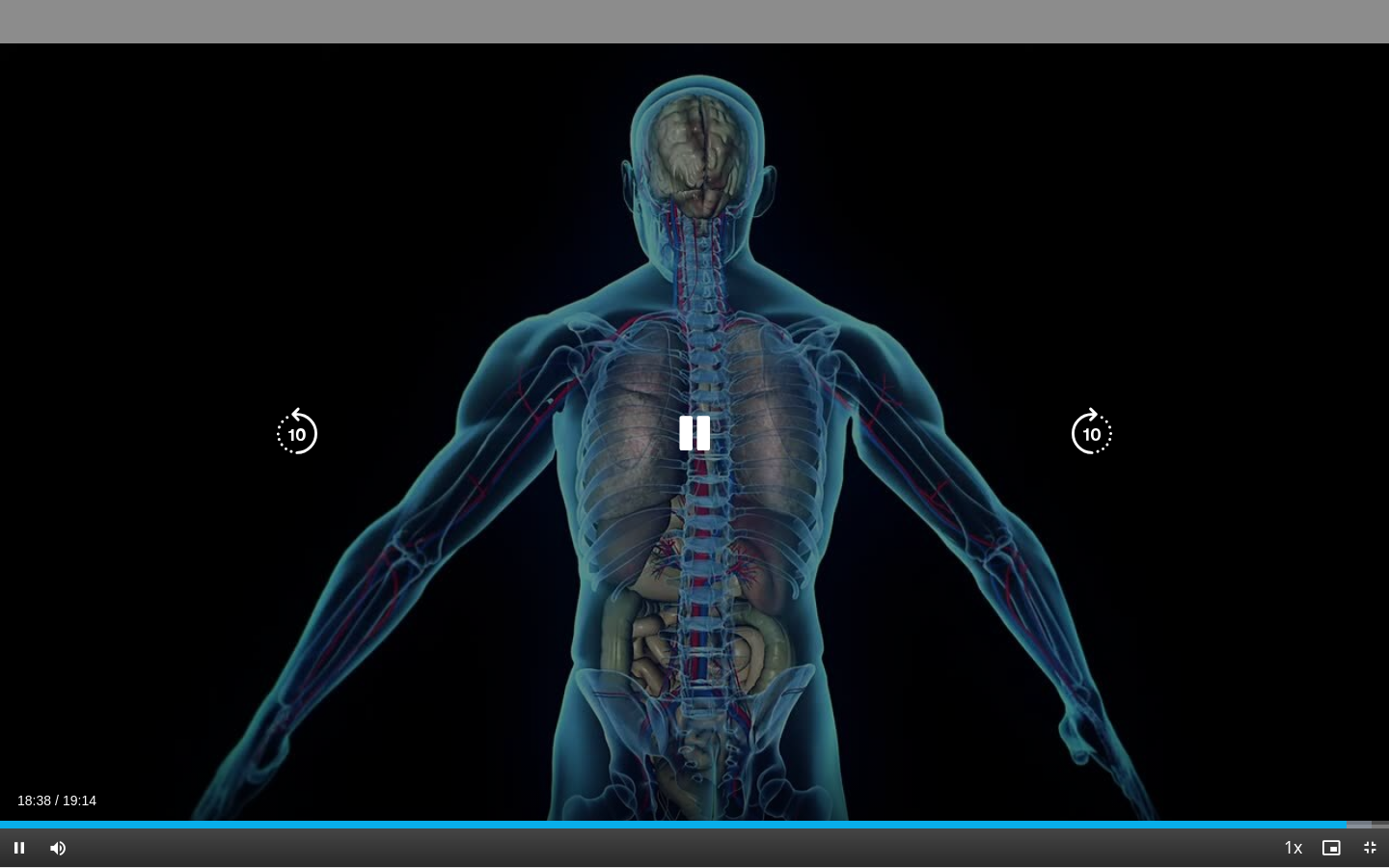 click on "10 seconds
Tap to unmute" at bounding box center [694, 433] 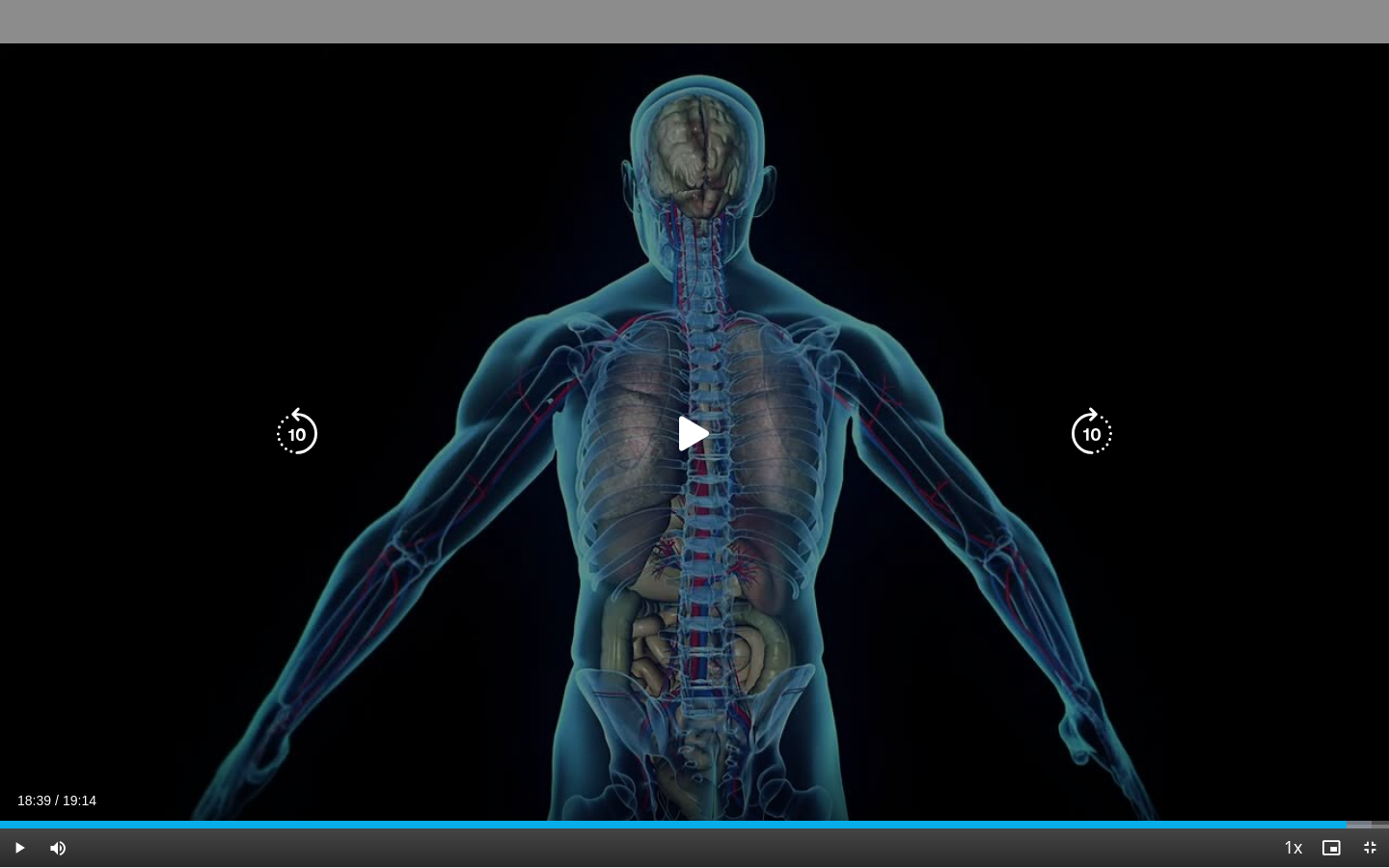 click on "10 seconds
Tap to unmute" at bounding box center [694, 433] 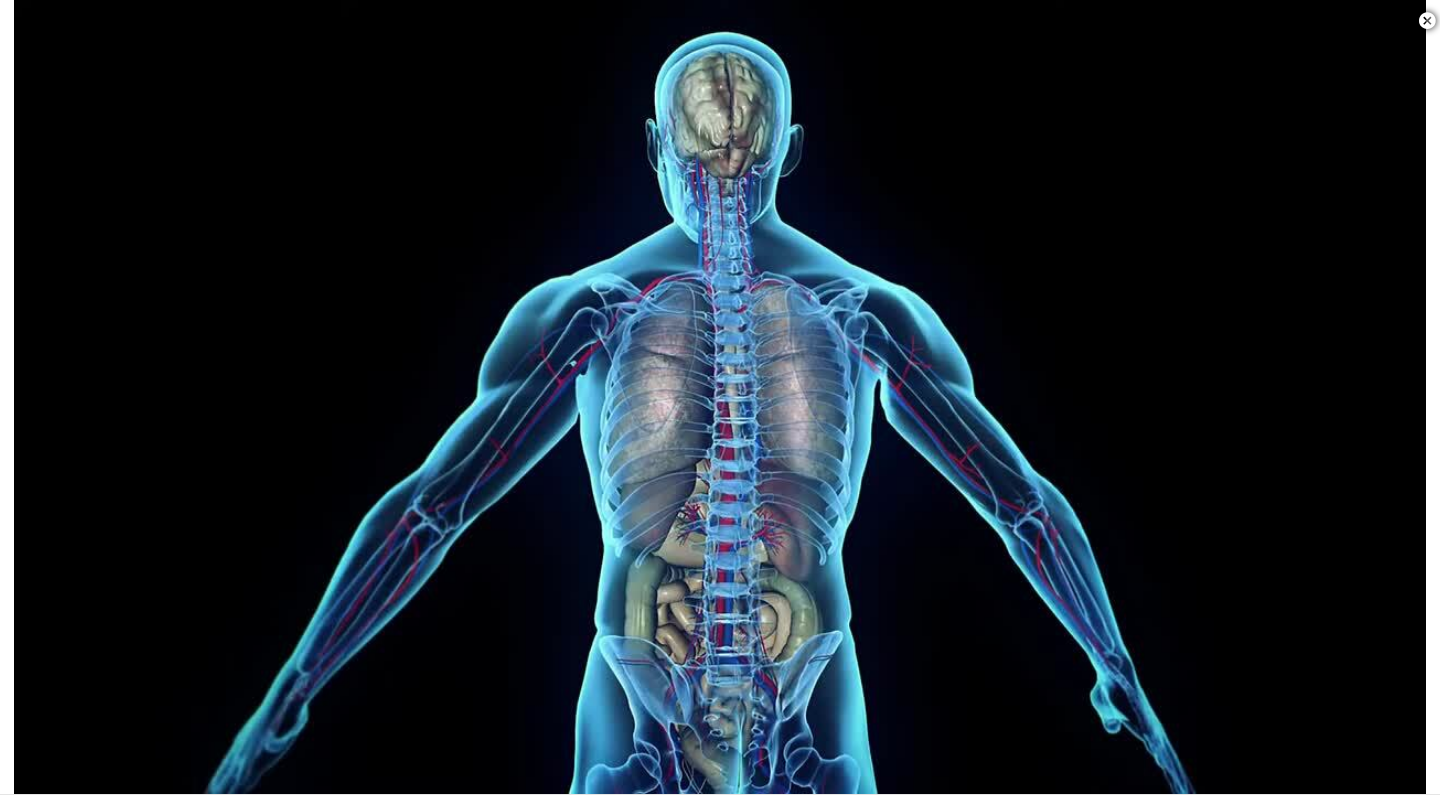 scroll, scrollTop: 384, scrollLeft: 0, axis: vertical 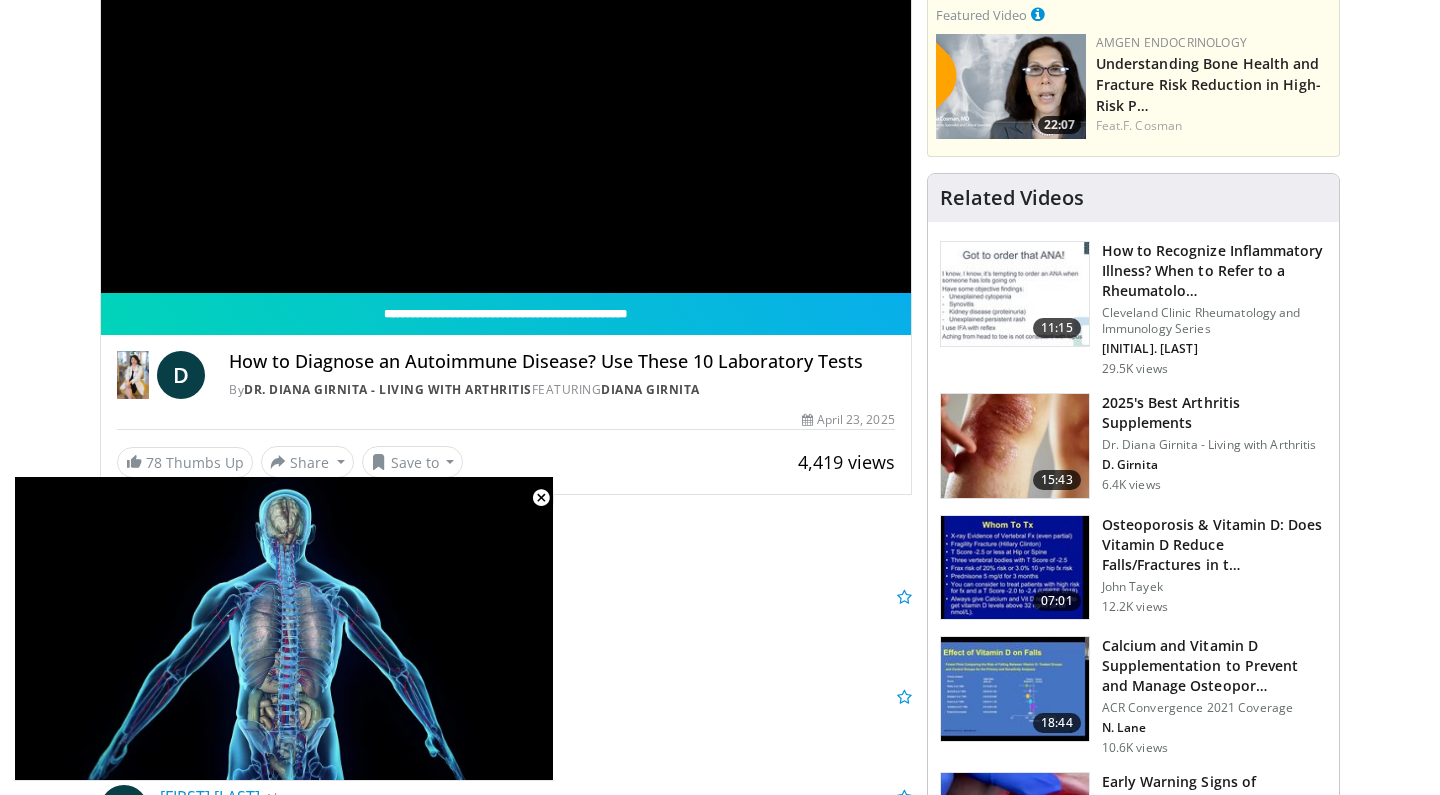 click at bounding box center (541, 498) 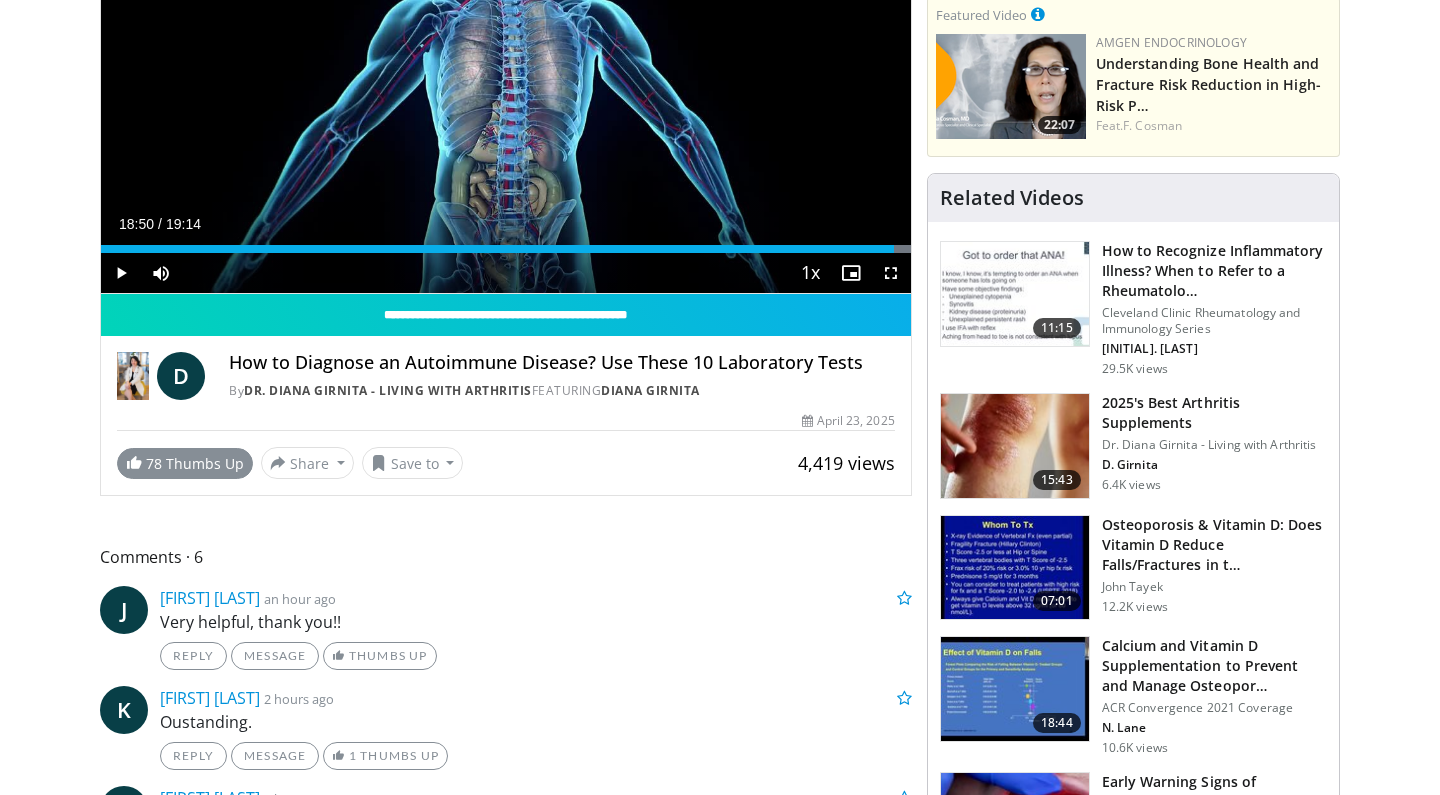 click on "78
Thumbs Up" at bounding box center [185, 463] 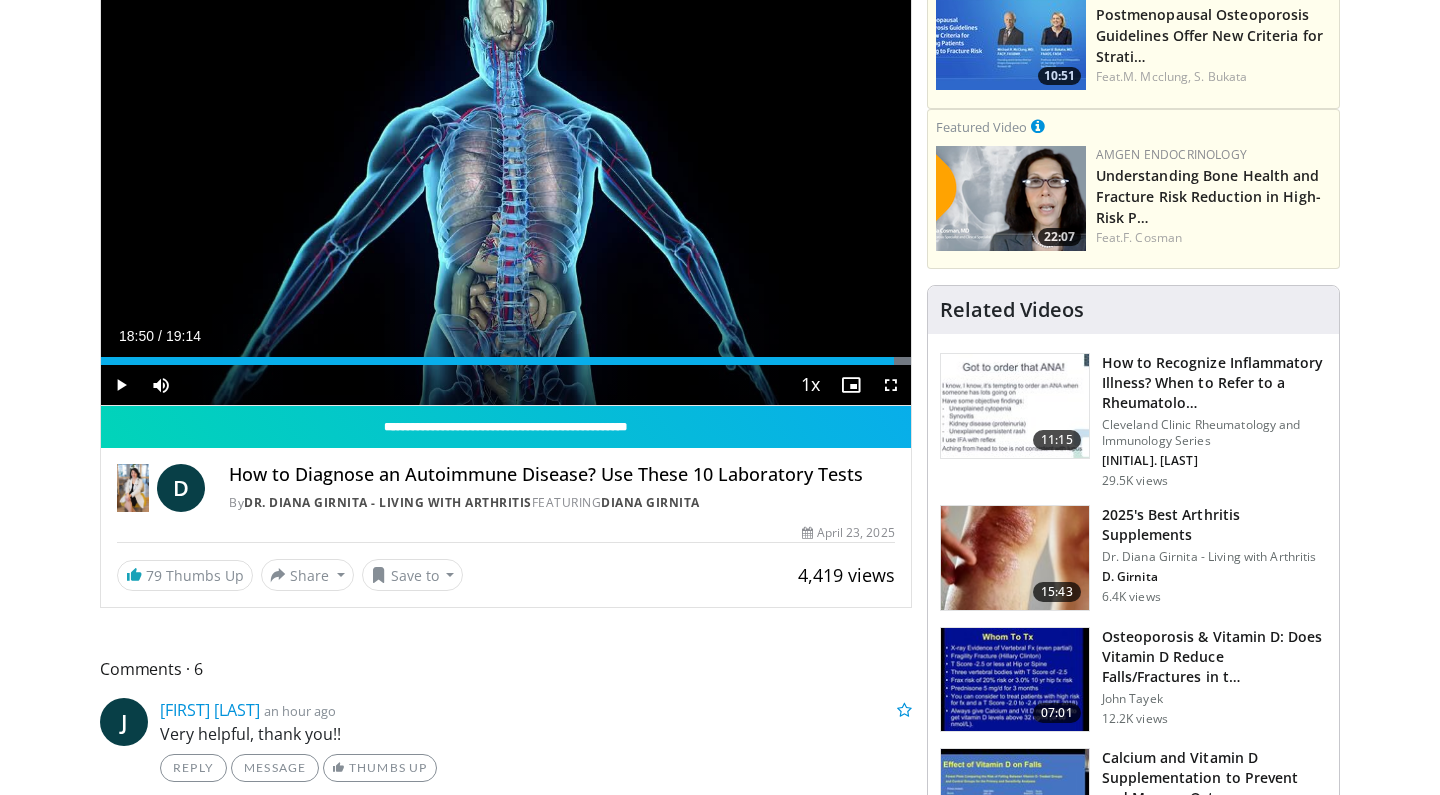 scroll, scrollTop: 274, scrollLeft: 0, axis: vertical 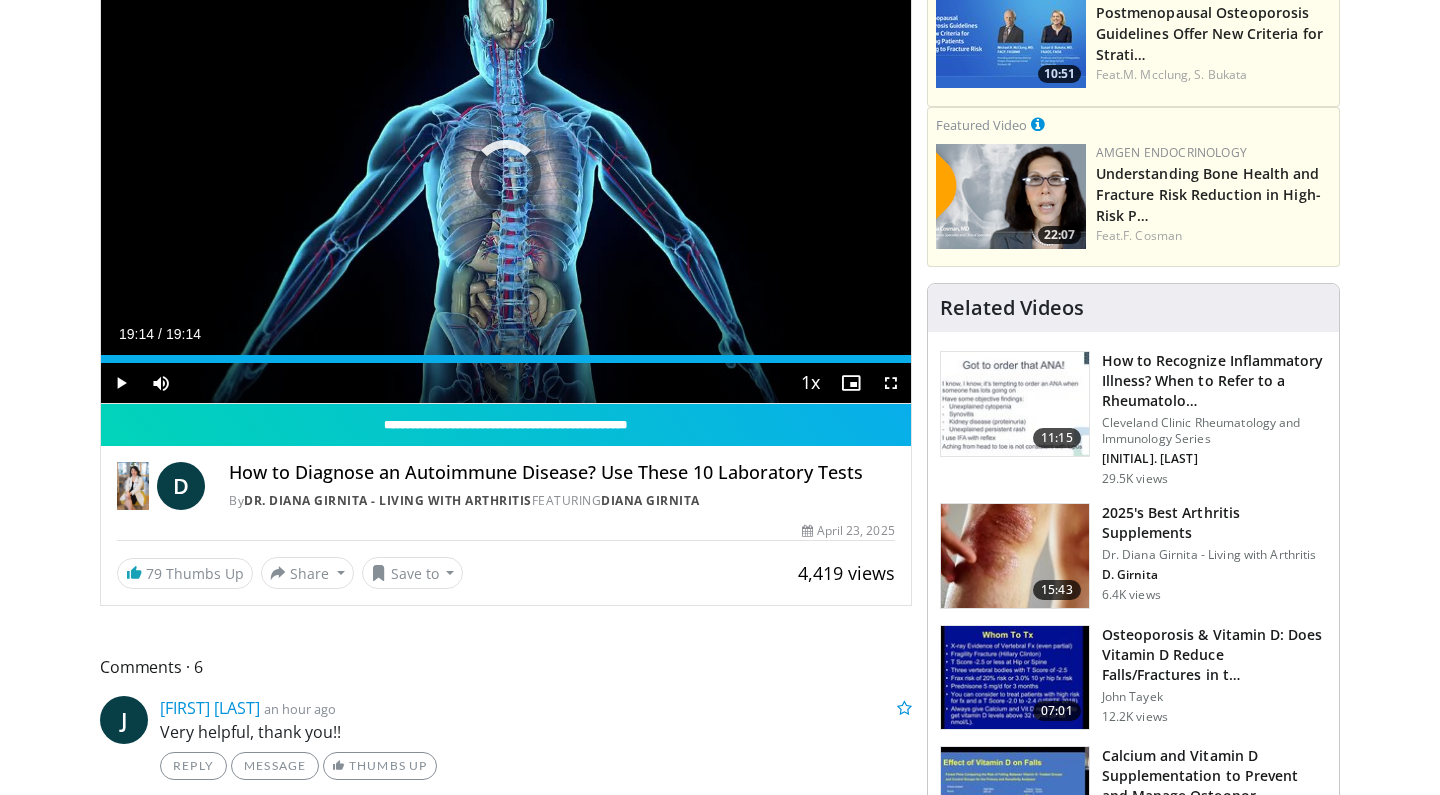 drag, startPoint x: 891, startPoint y: 355, endPoint x: 918, endPoint y: 355, distance: 27 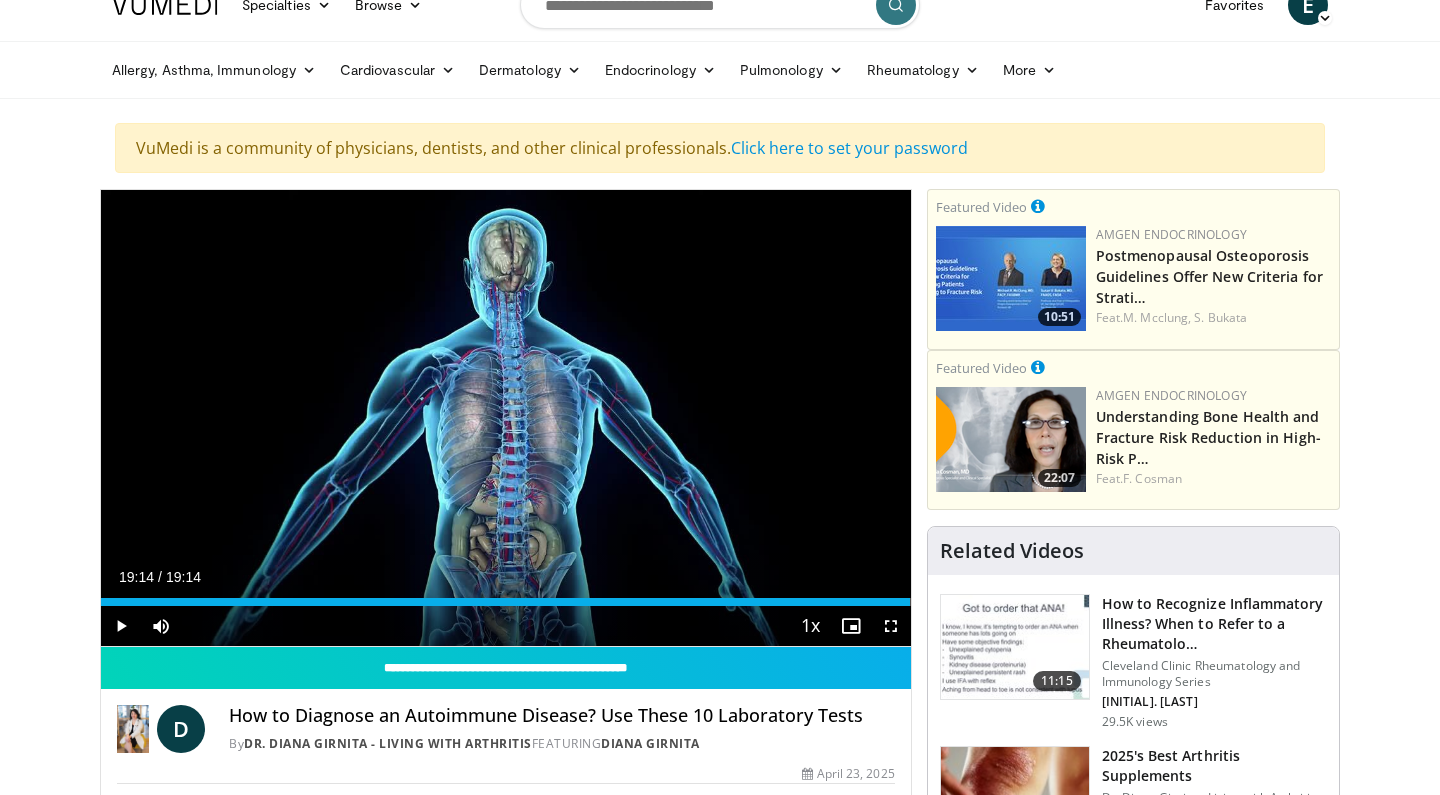 scroll, scrollTop: 35, scrollLeft: 0, axis: vertical 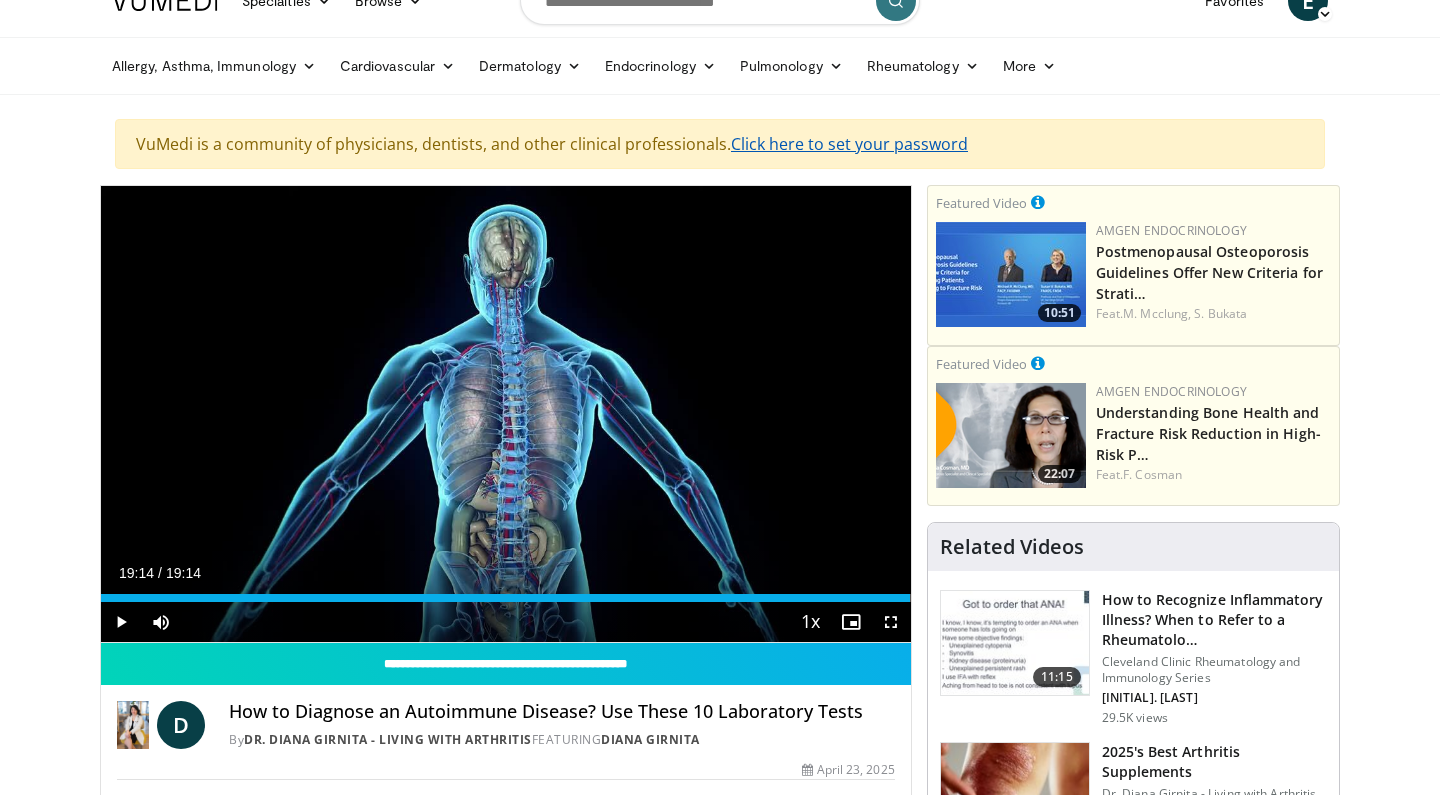 click on "Click here to set your password" at bounding box center (849, 144) 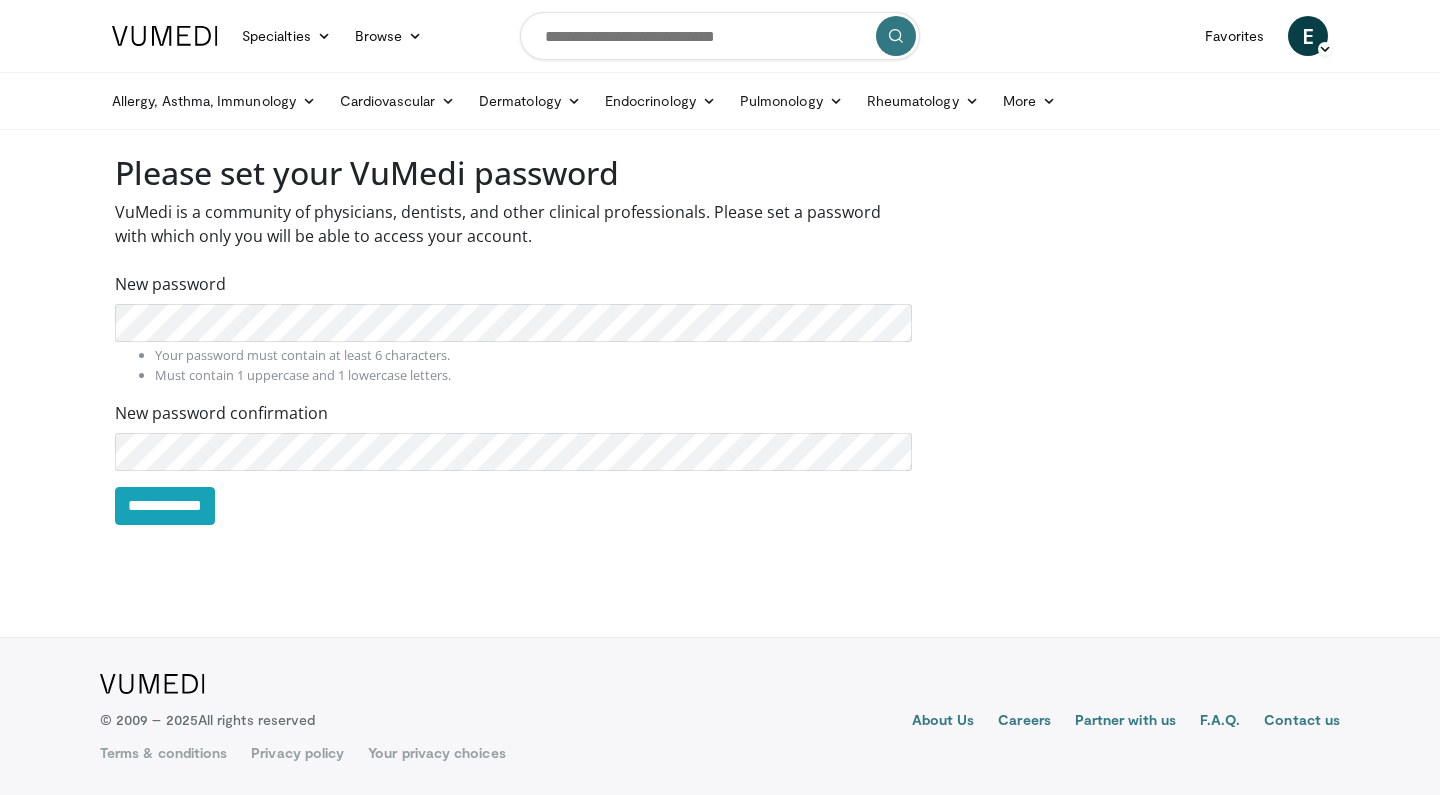scroll, scrollTop: 0, scrollLeft: 0, axis: both 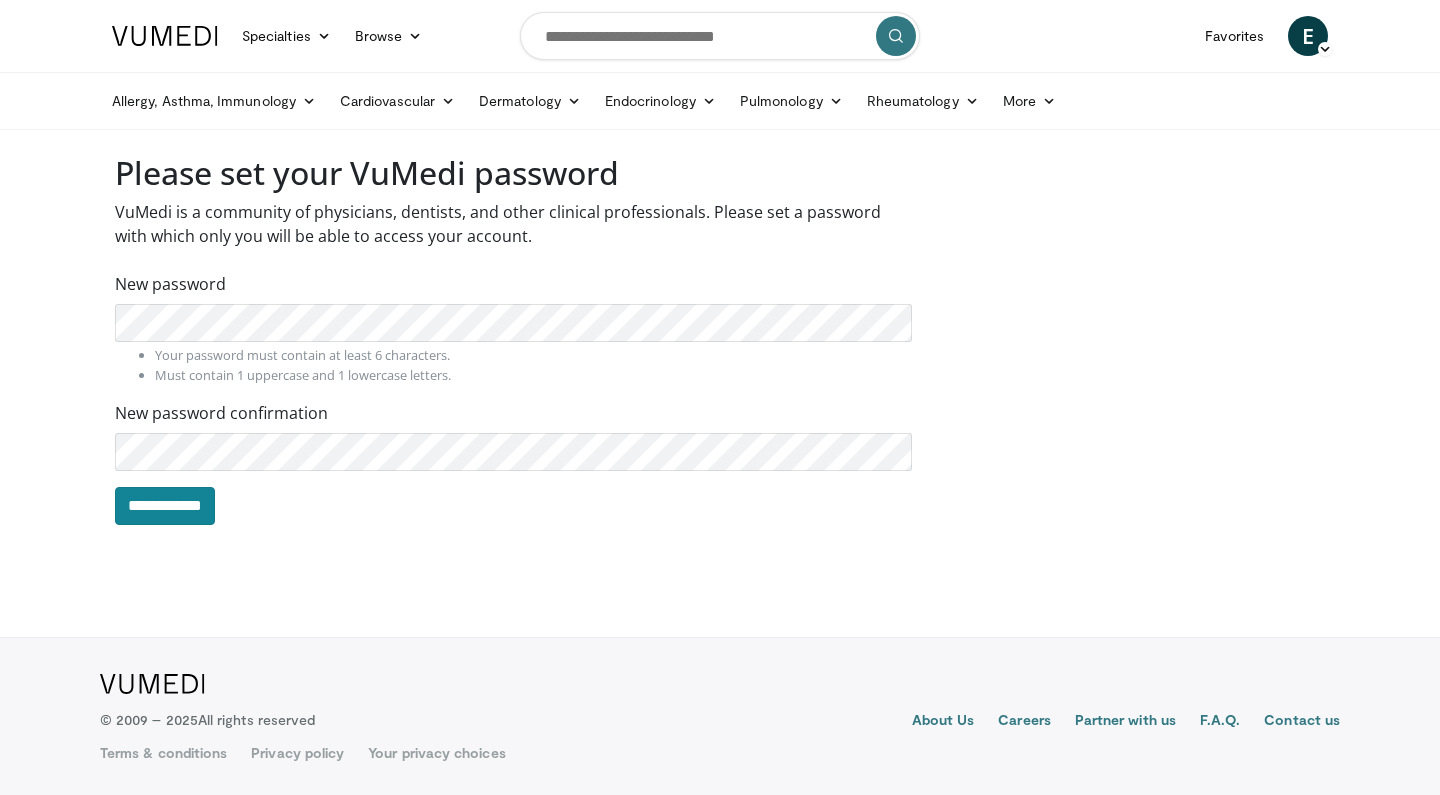 click on "**********" at bounding box center [165, 506] 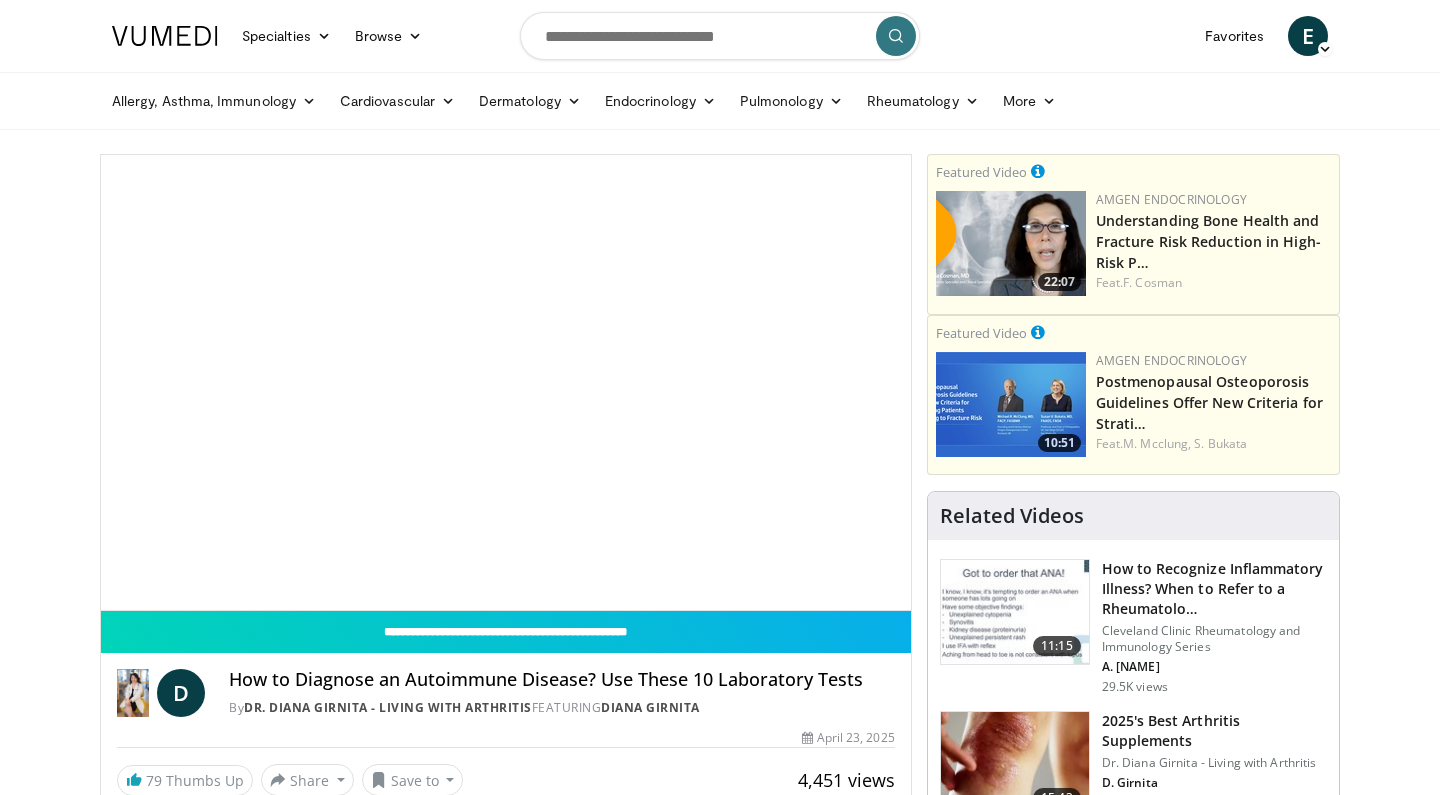 scroll, scrollTop: 0, scrollLeft: 0, axis: both 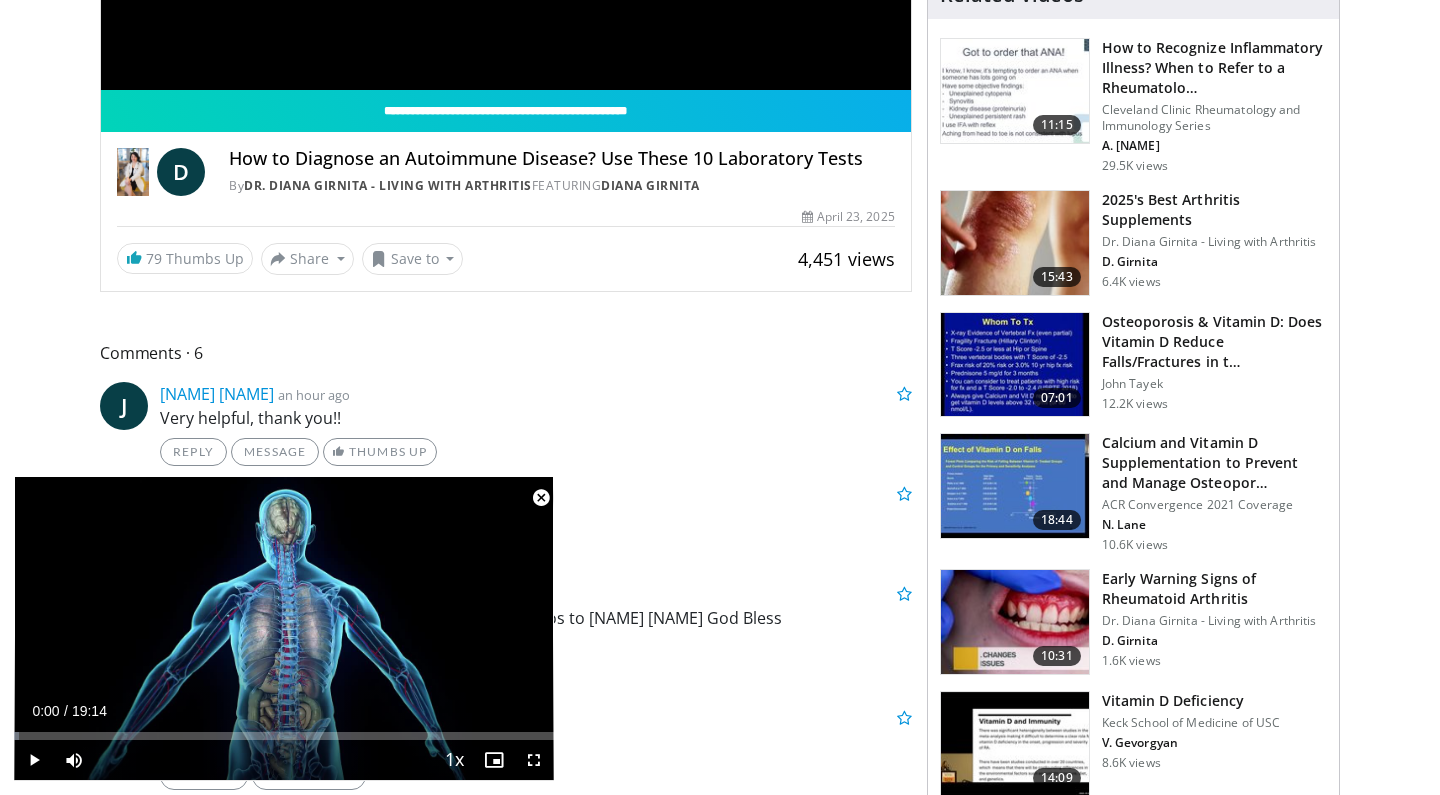click at bounding box center [541, 498] 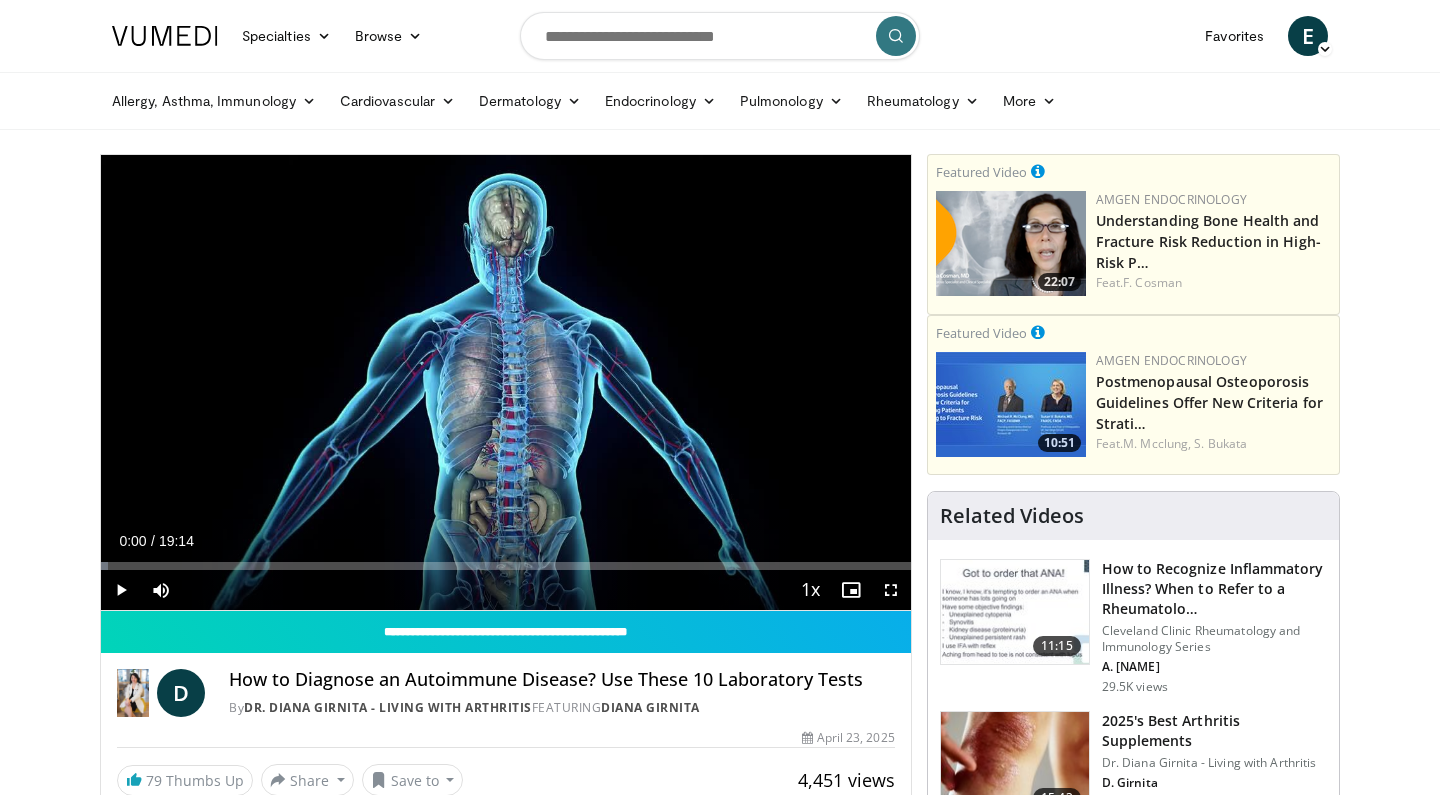 scroll, scrollTop: 0, scrollLeft: 0, axis: both 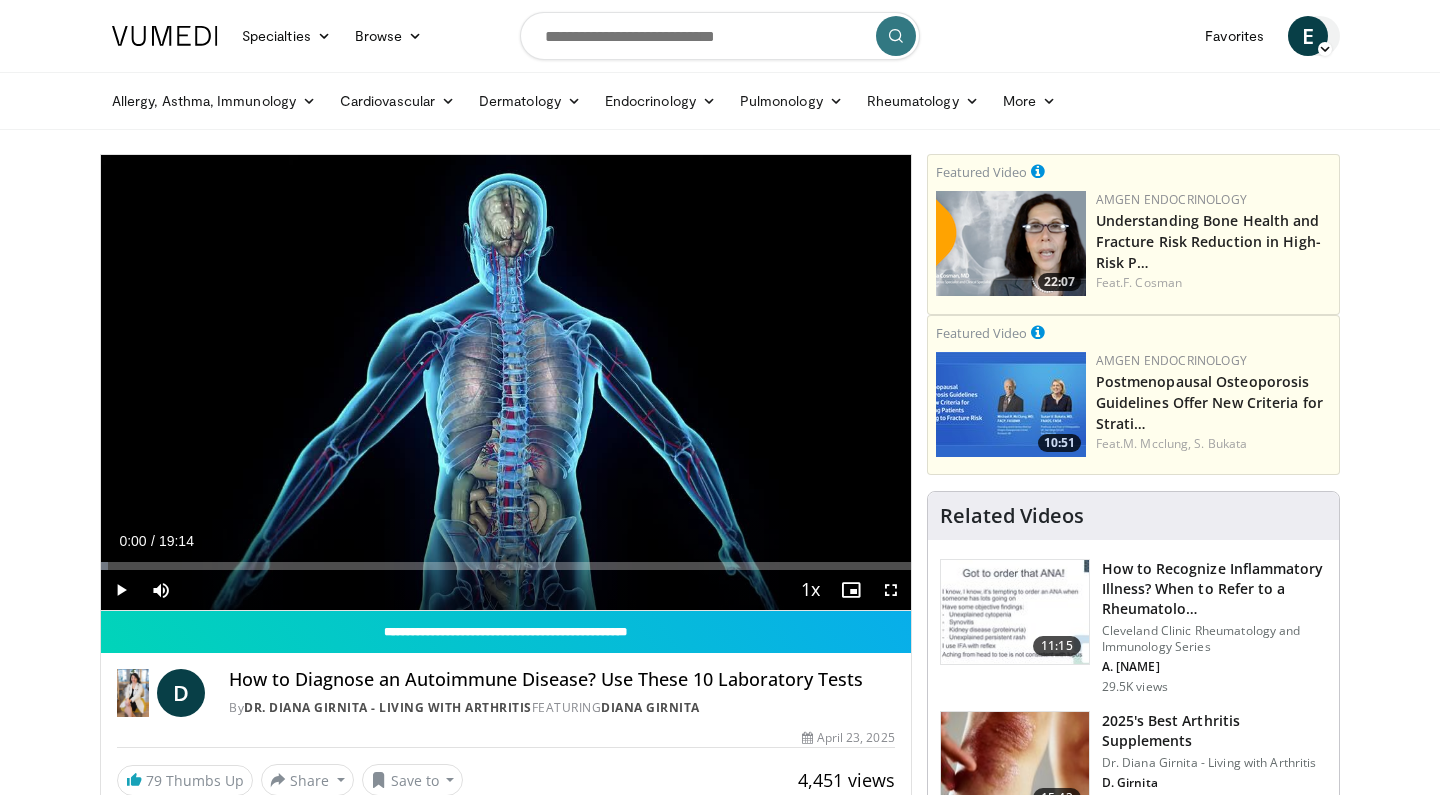 click on "E" at bounding box center (1308, 36) 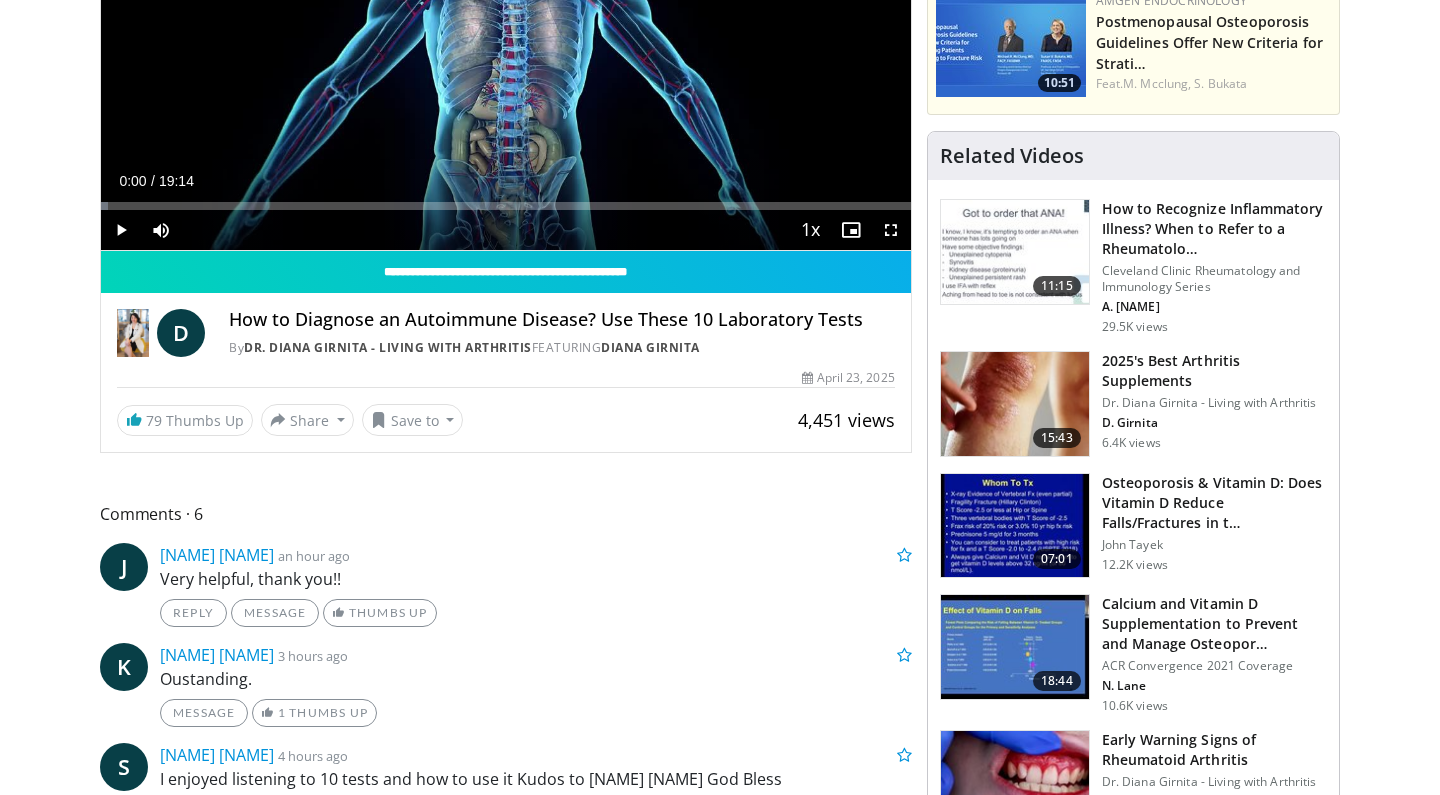 scroll, scrollTop: 353, scrollLeft: 0, axis: vertical 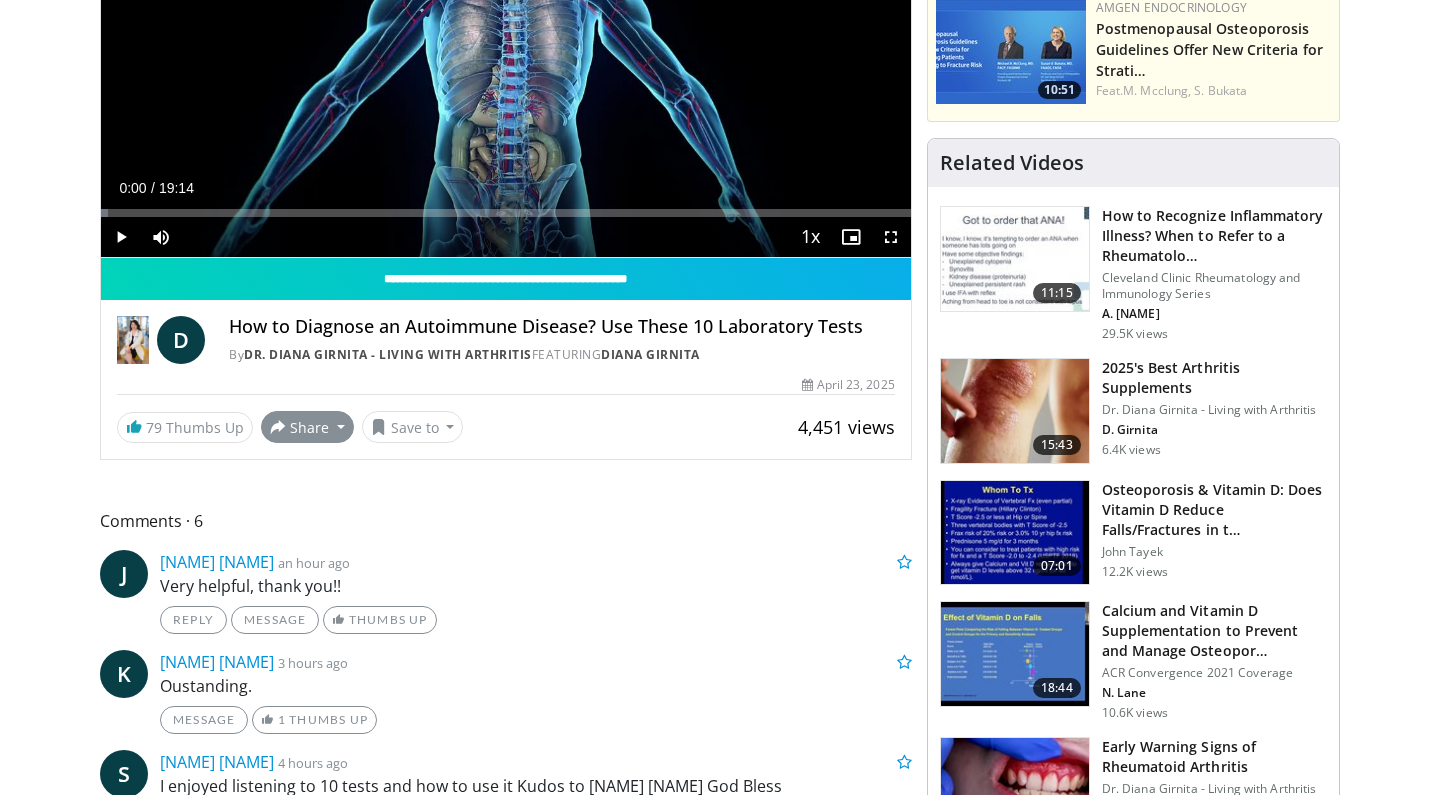 click on "Share" at bounding box center (307, 427) 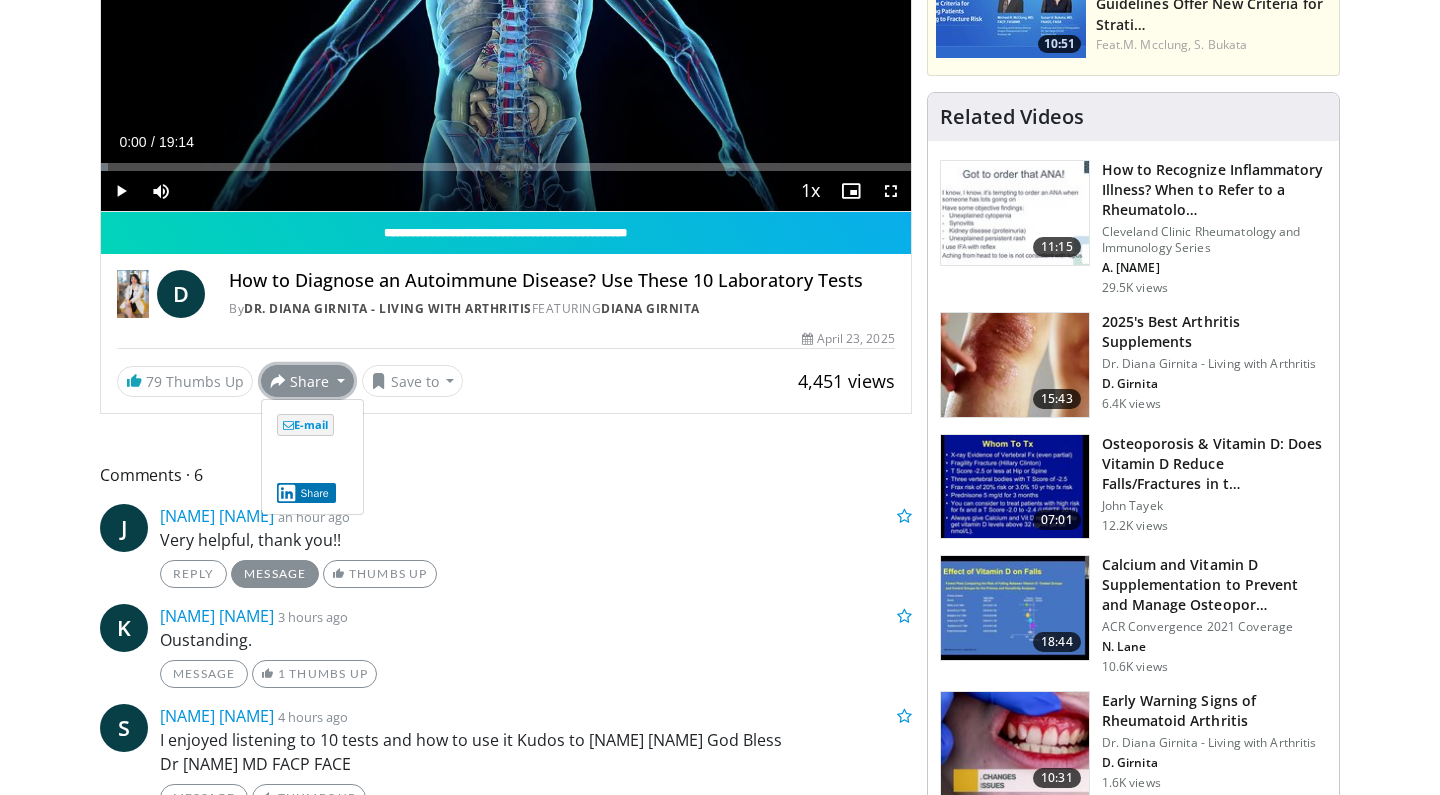 scroll, scrollTop: 398, scrollLeft: 0, axis: vertical 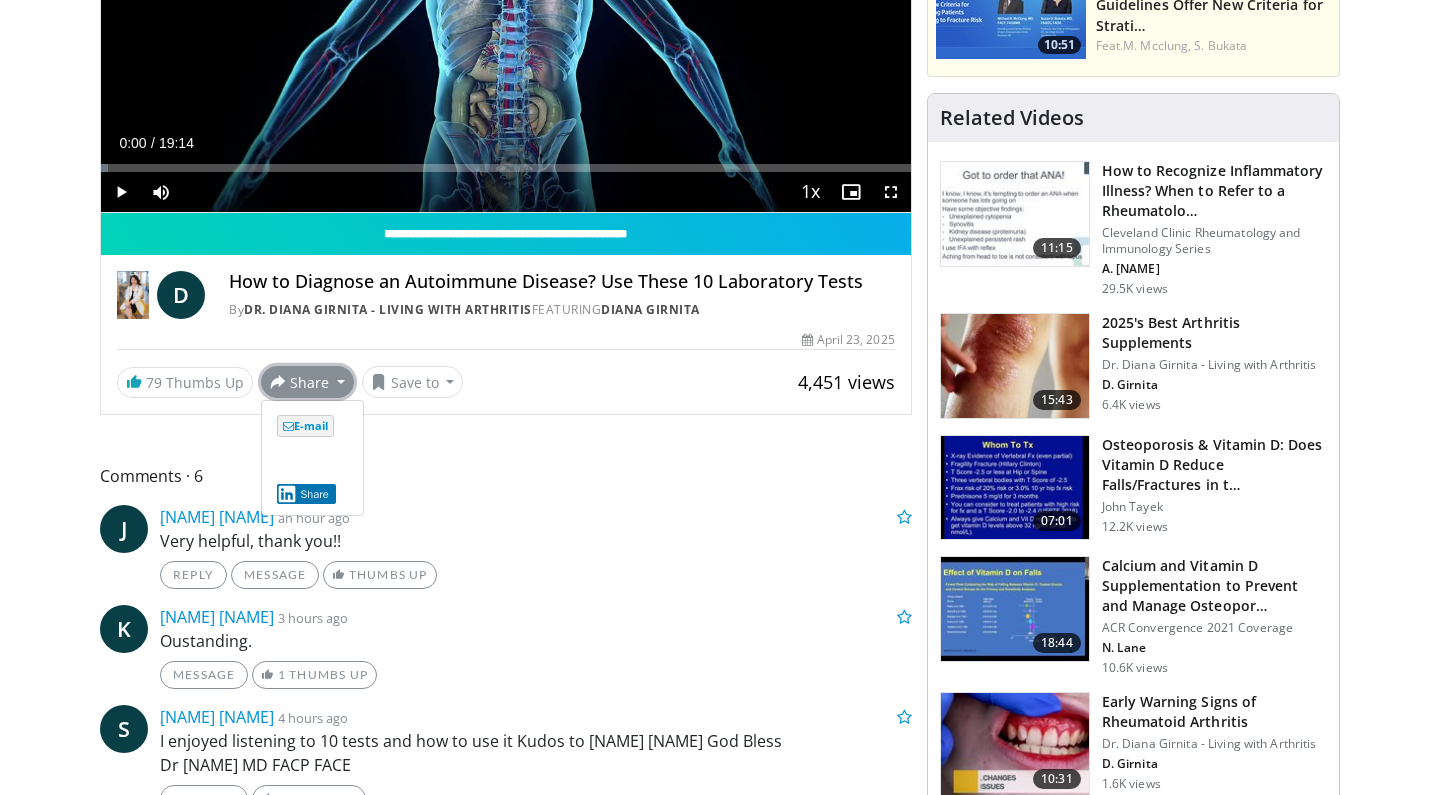 click on "Comments   6" at bounding box center (506, 476) 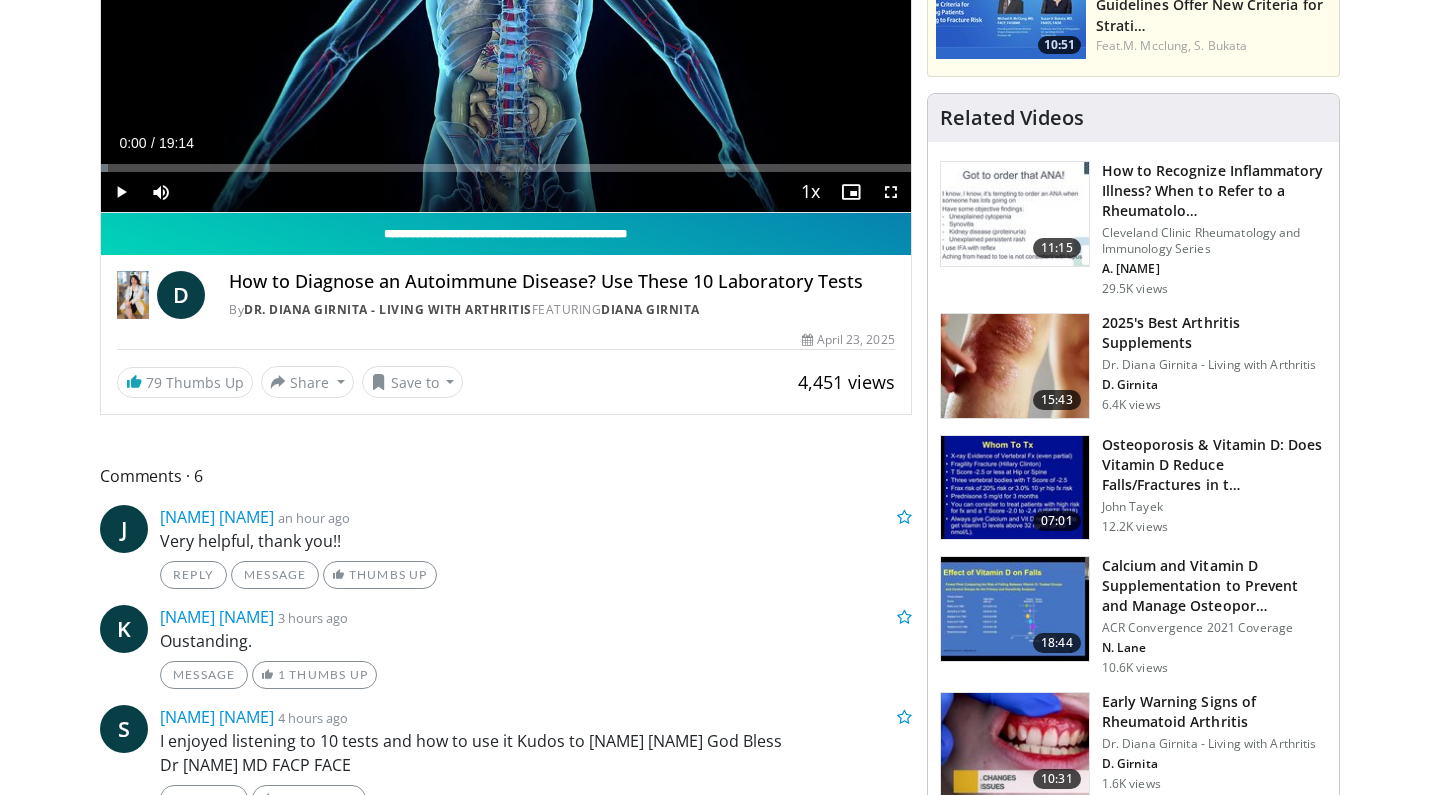 click on "**********" at bounding box center (506, 234) 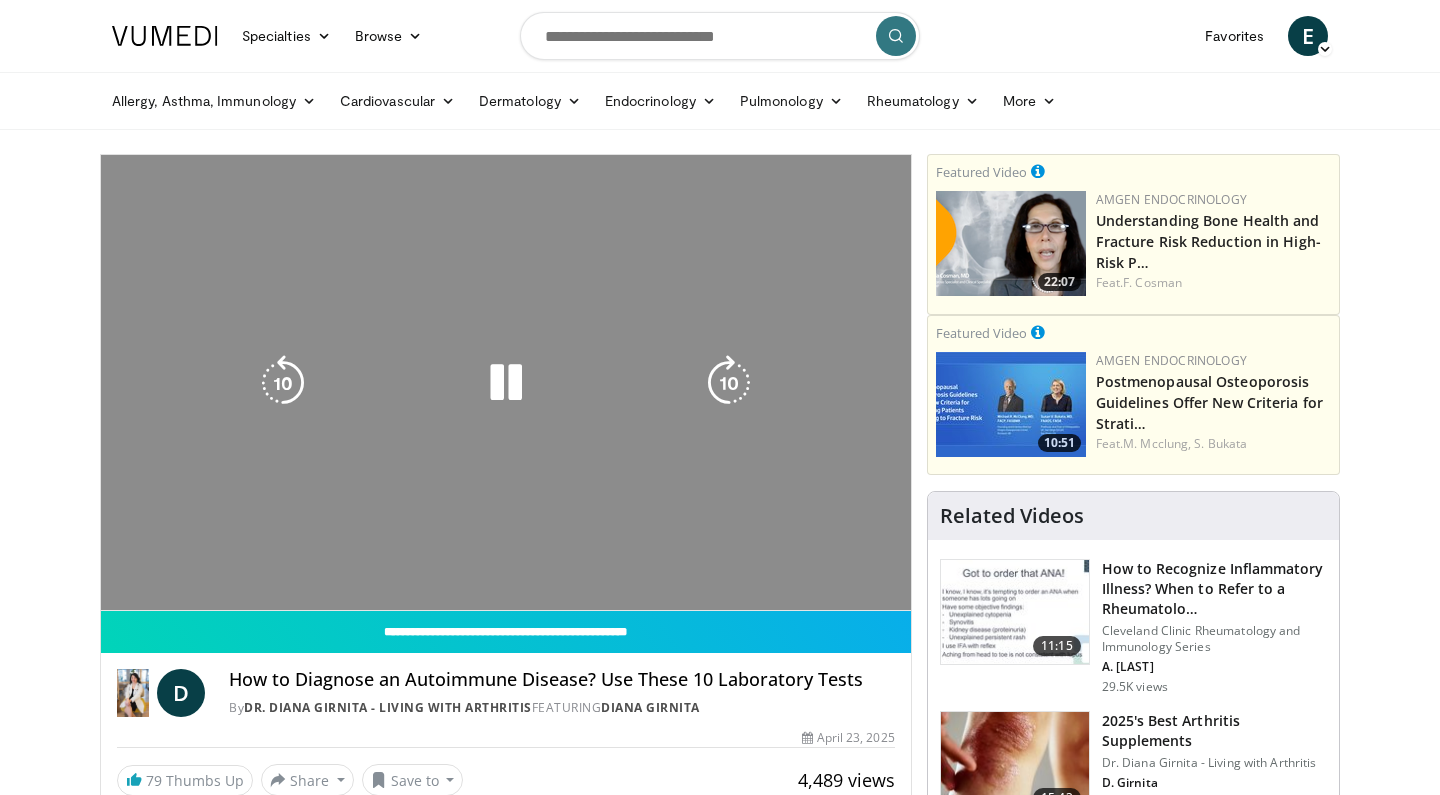 scroll, scrollTop: 0, scrollLeft: 0, axis: both 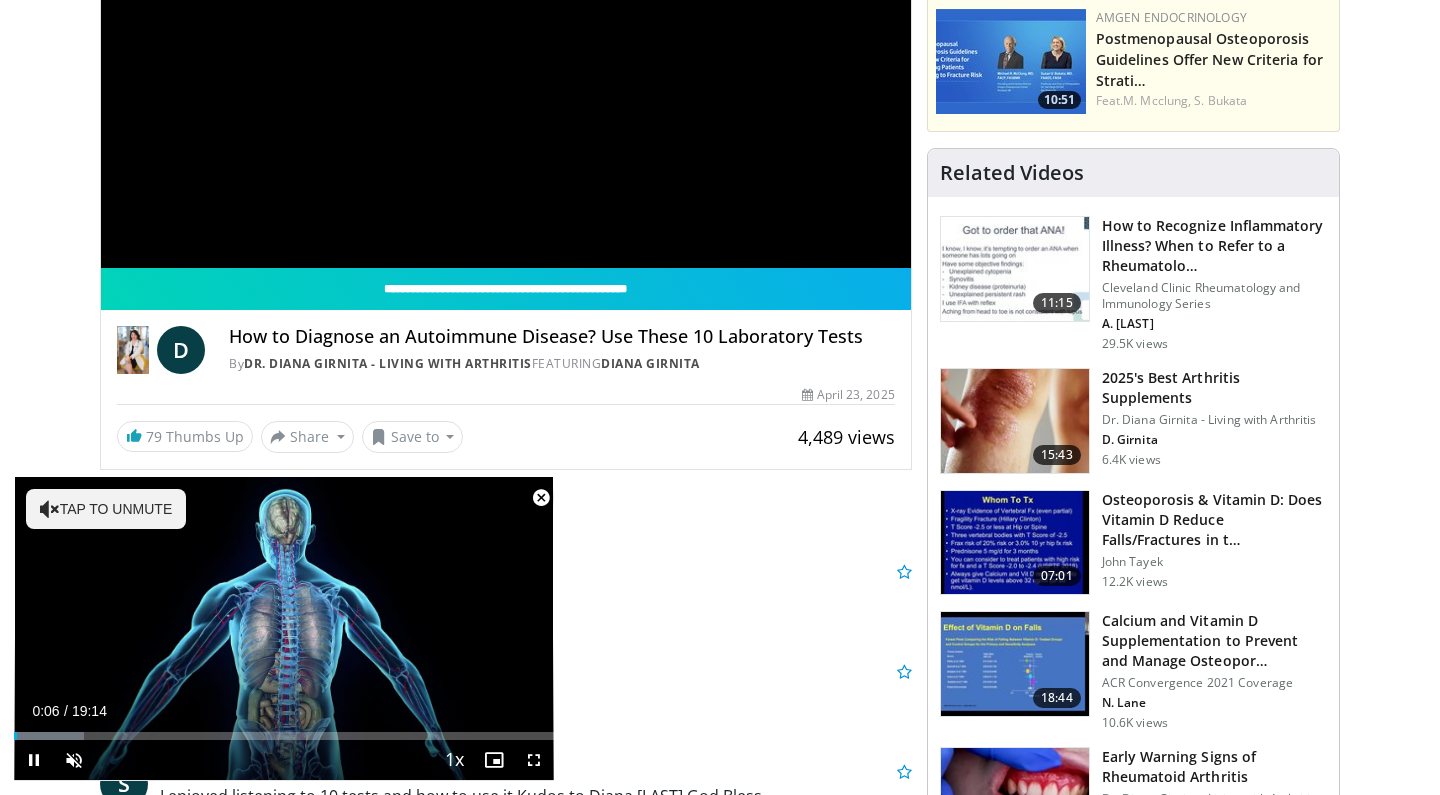 click at bounding box center (541, 498) 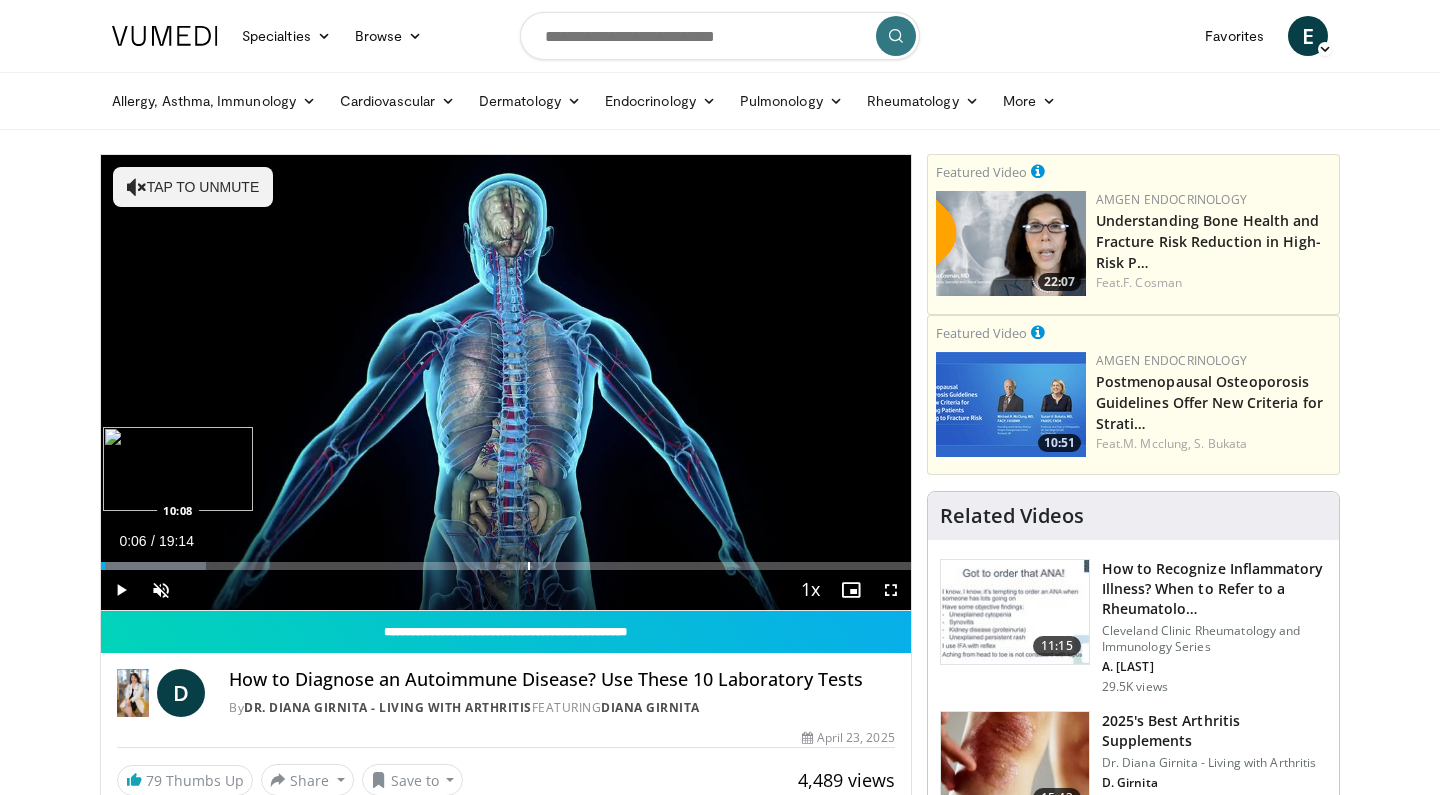 scroll, scrollTop: 0, scrollLeft: 0, axis: both 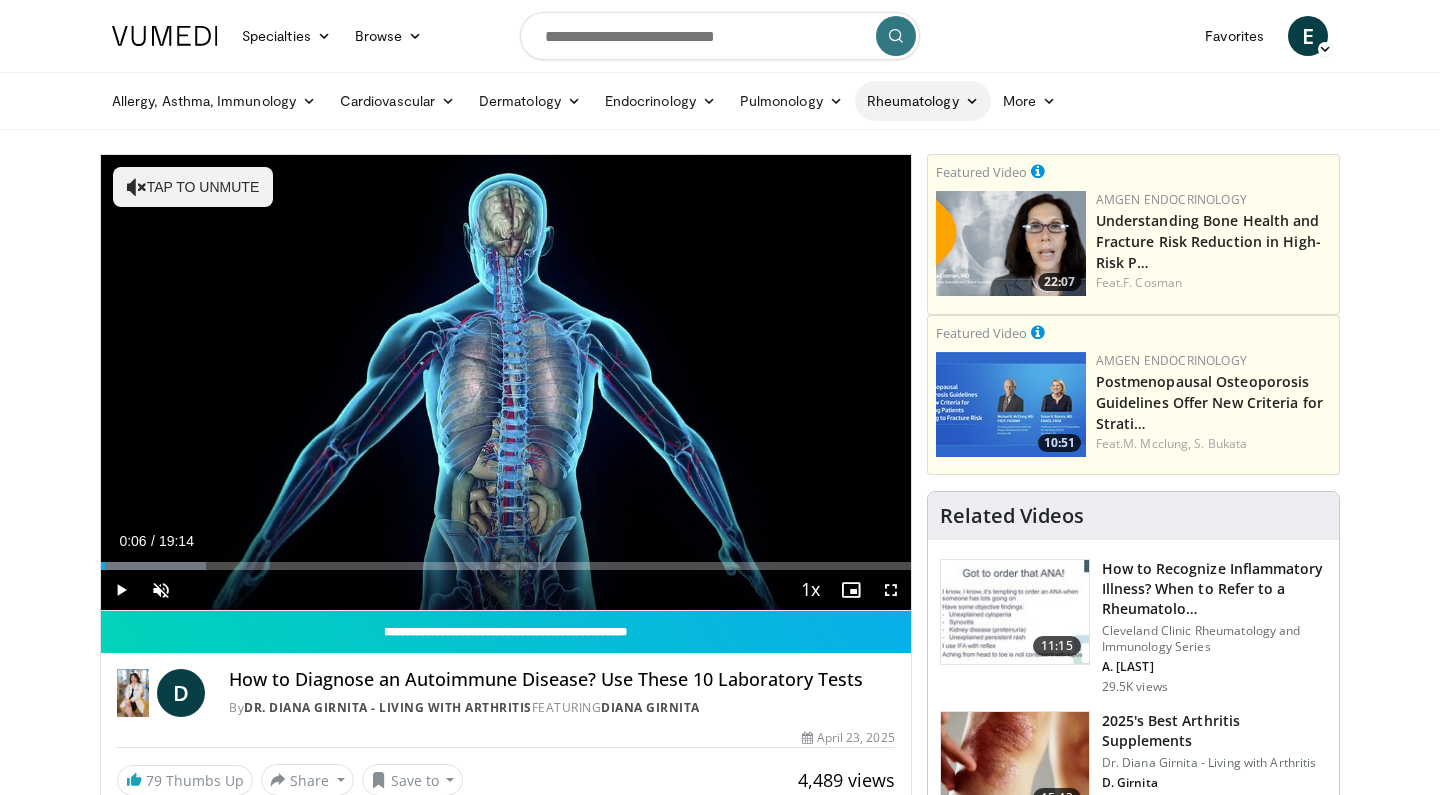 click on "Rheumatology" at bounding box center [923, 101] 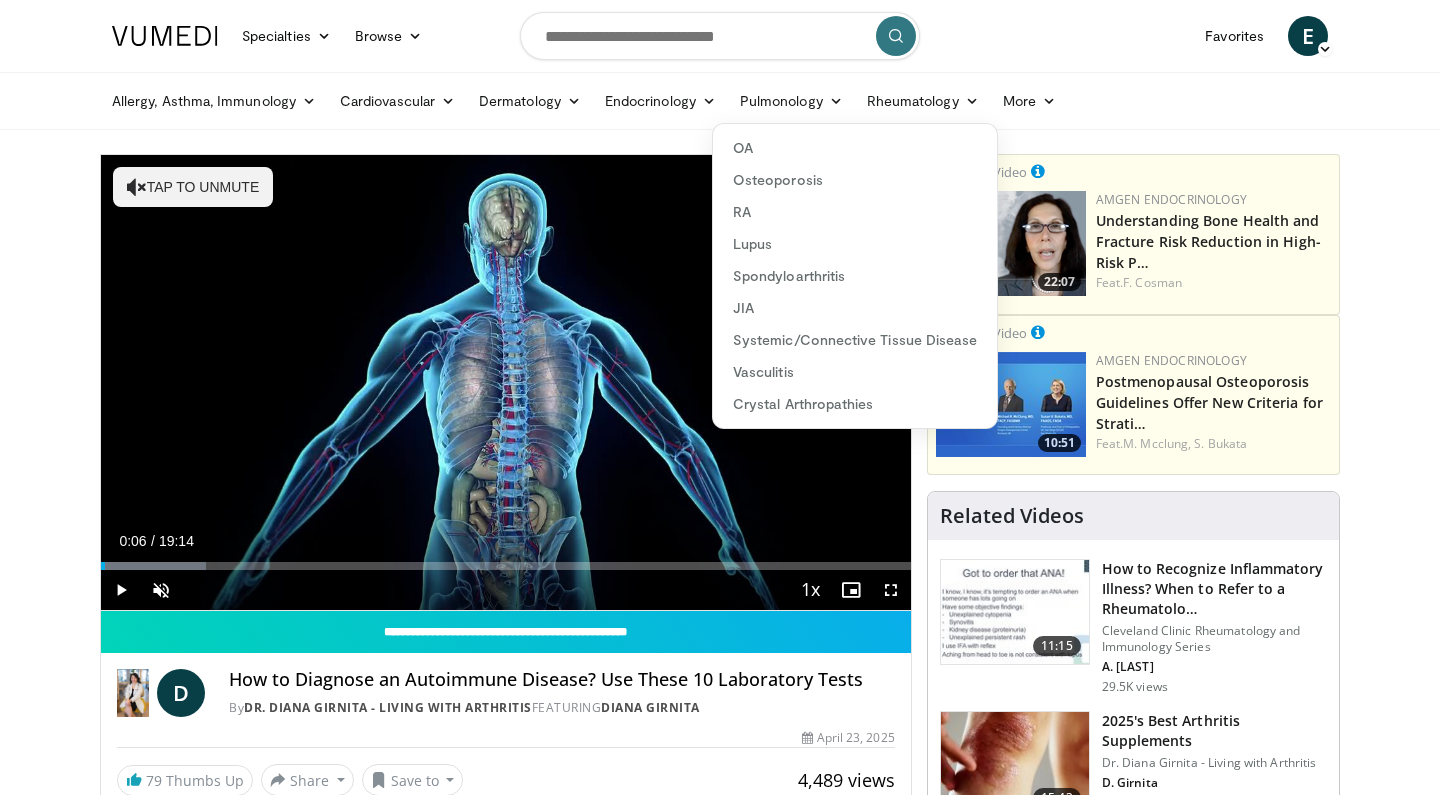 click on "Allergy, Asthma, Immunology
Allergies
Asthma
Dermatitis
Immunology
Rhinosinusitis
Cardiovascular
Atrial Fibrillation
Cholesterol & Lipid
Diabetes & CV Disease
Heart Failure Pharmacology
Hypertension
Lifestyle
PAH
Valve Disease
Vascular Medicine" at bounding box center (720, 101) 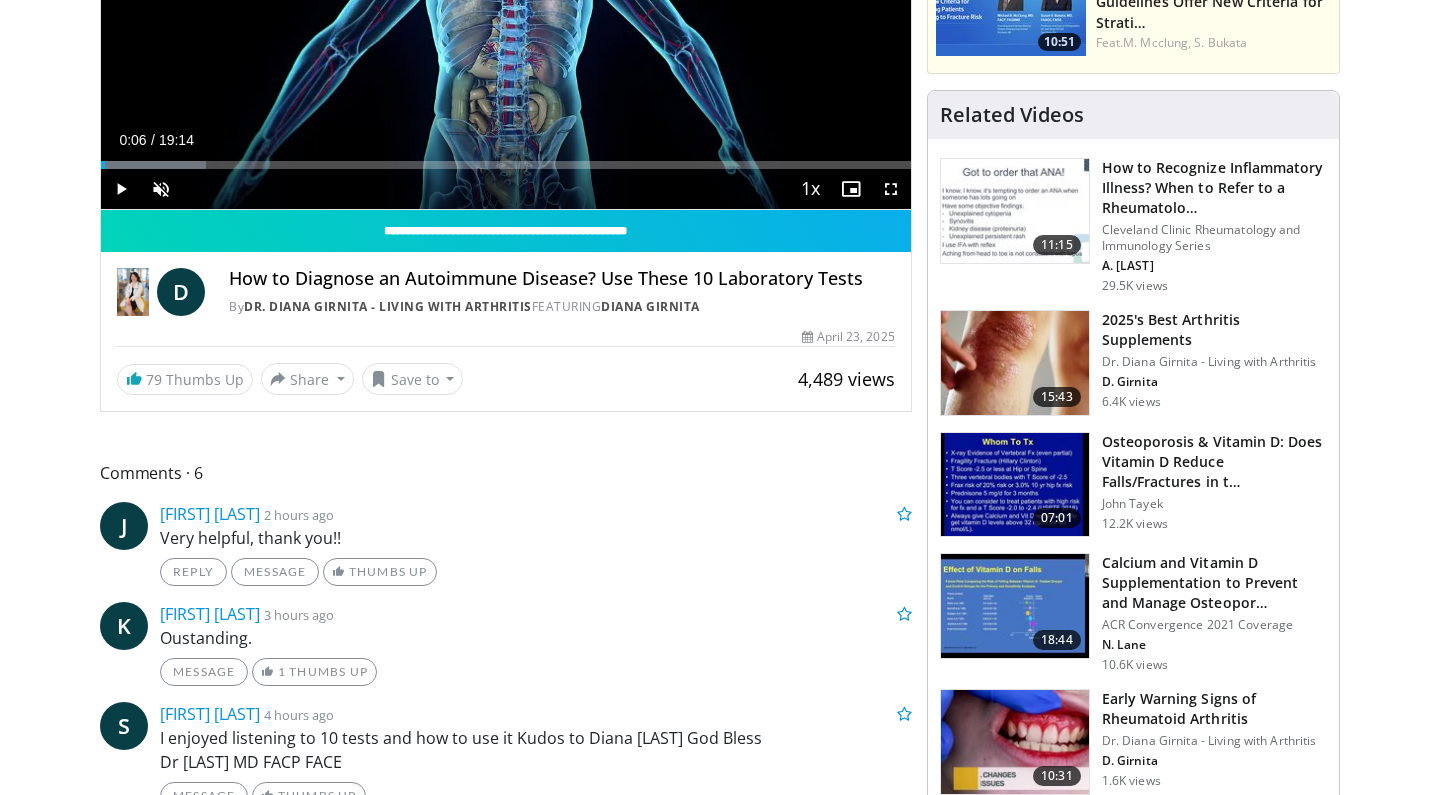 scroll, scrollTop: 399, scrollLeft: 0, axis: vertical 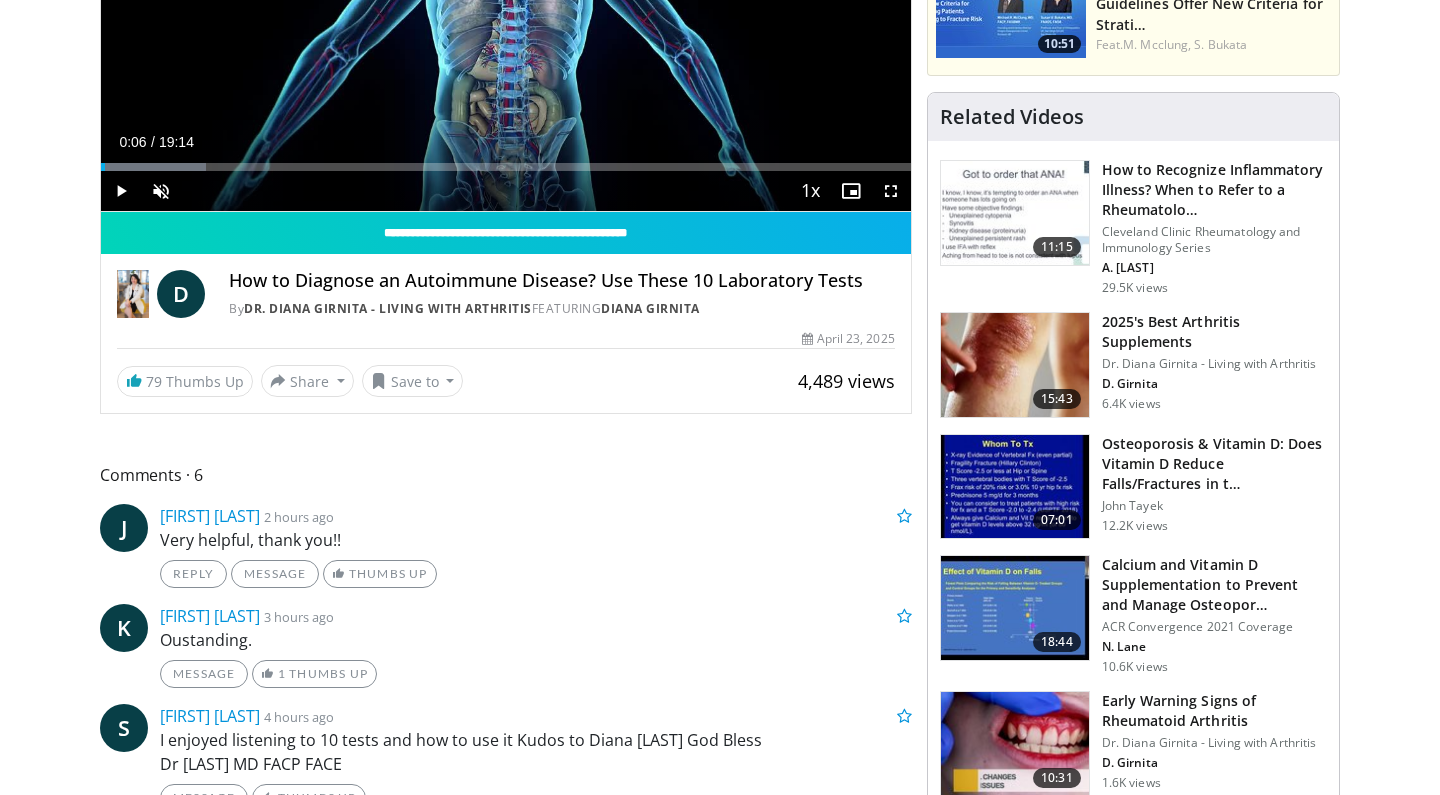 click on "J" at bounding box center (124, 528) 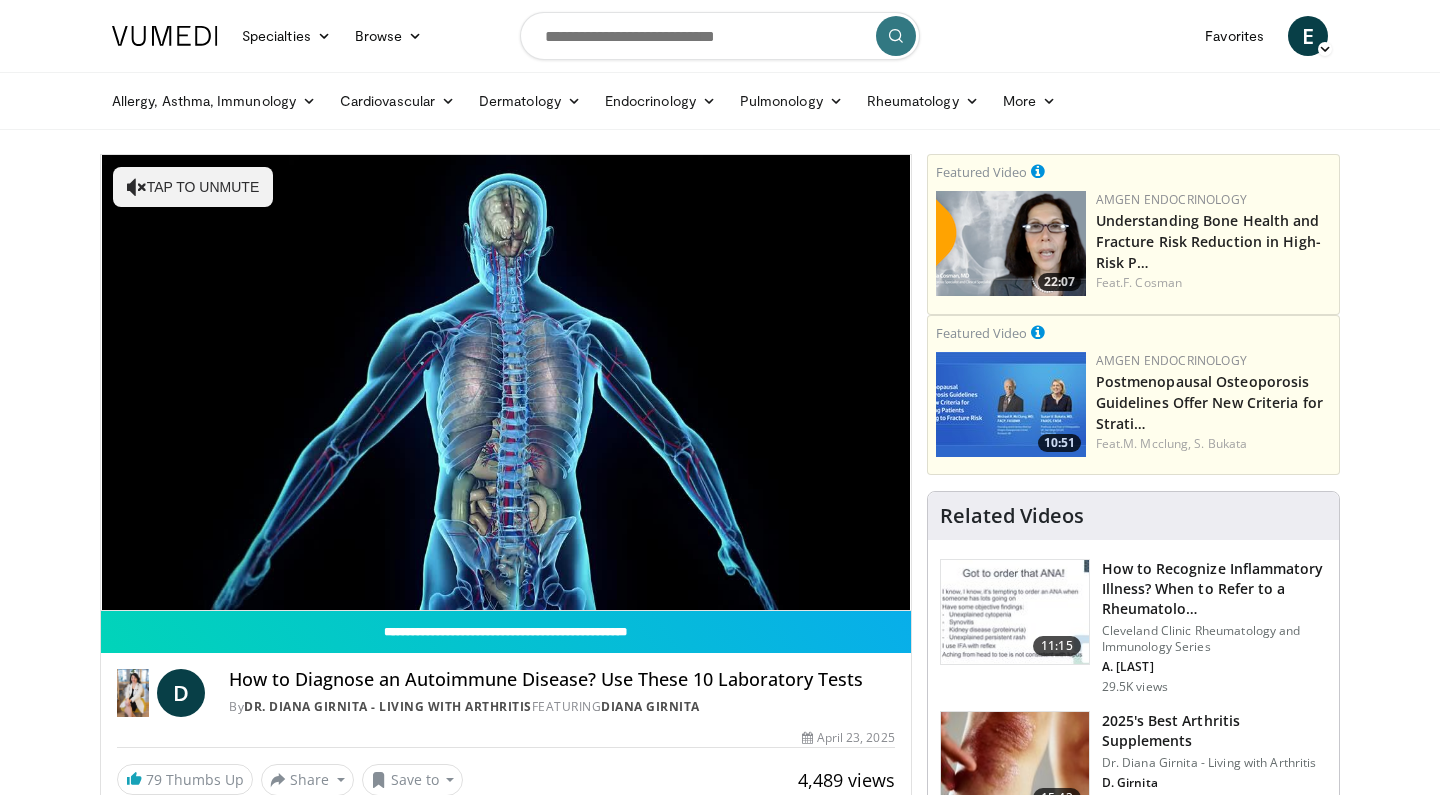scroll, scrollTop: 0, scrollLeft: 0, axis: both 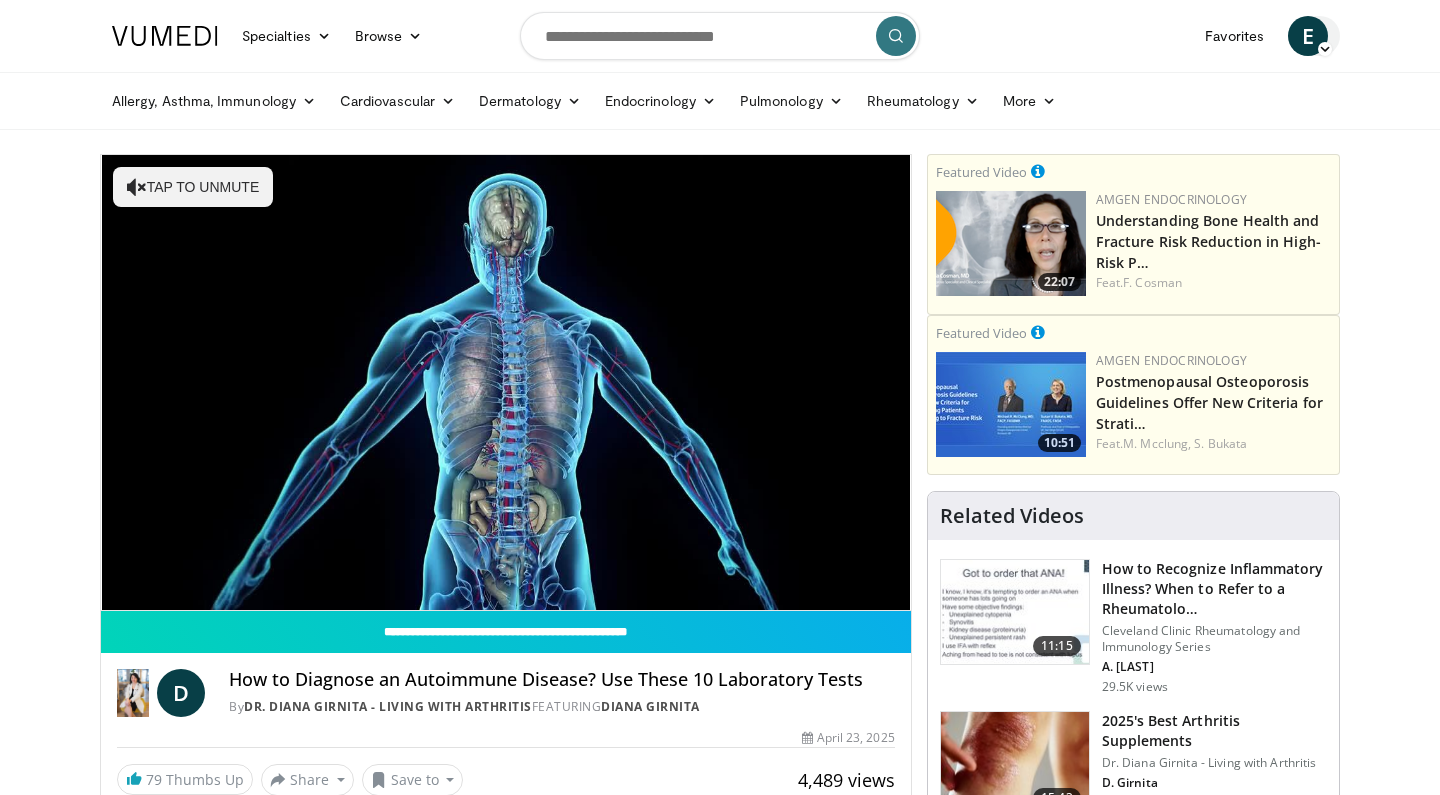 click on "E" at bounding box center [1308, 36] 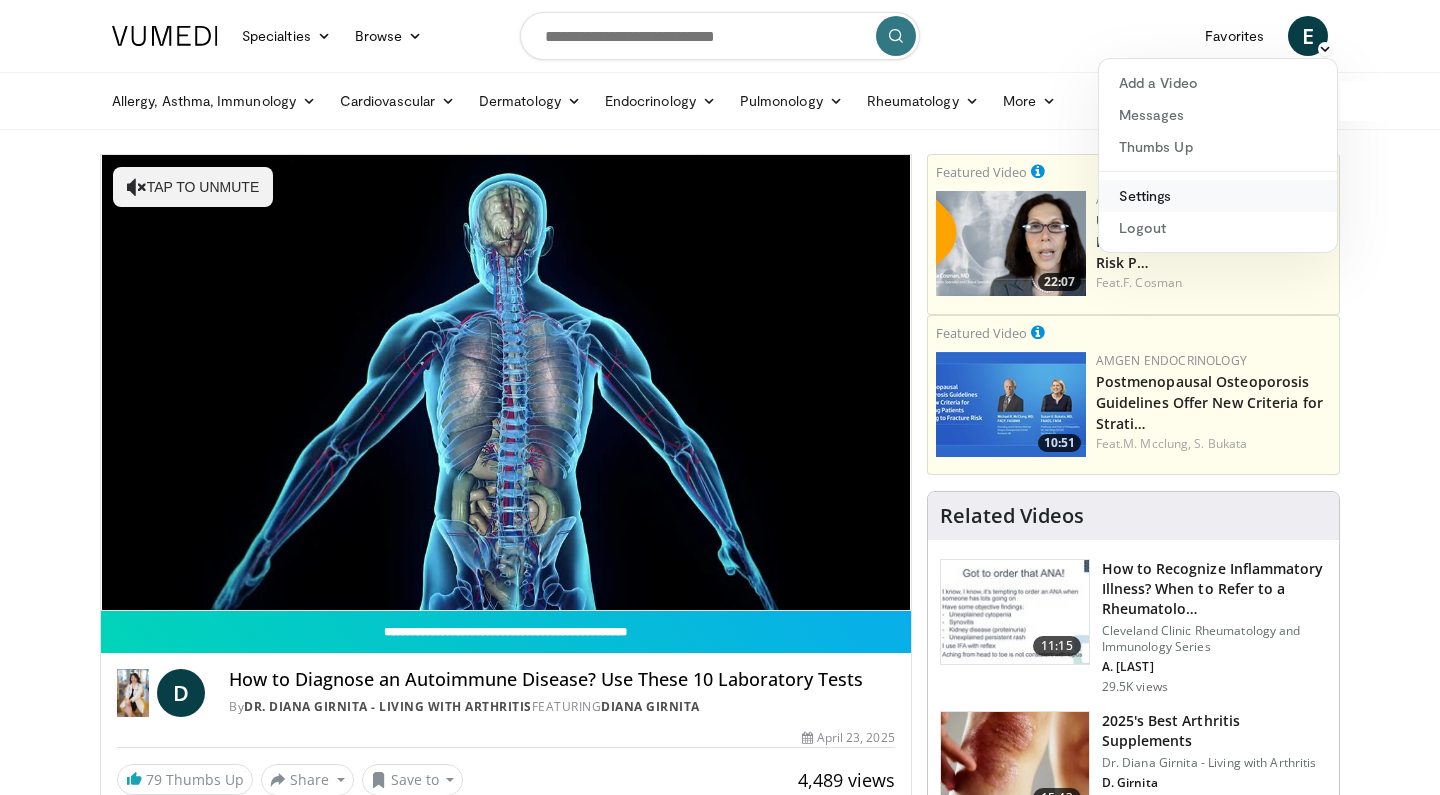 click on "Settings" at bounding box center [1218, 196] 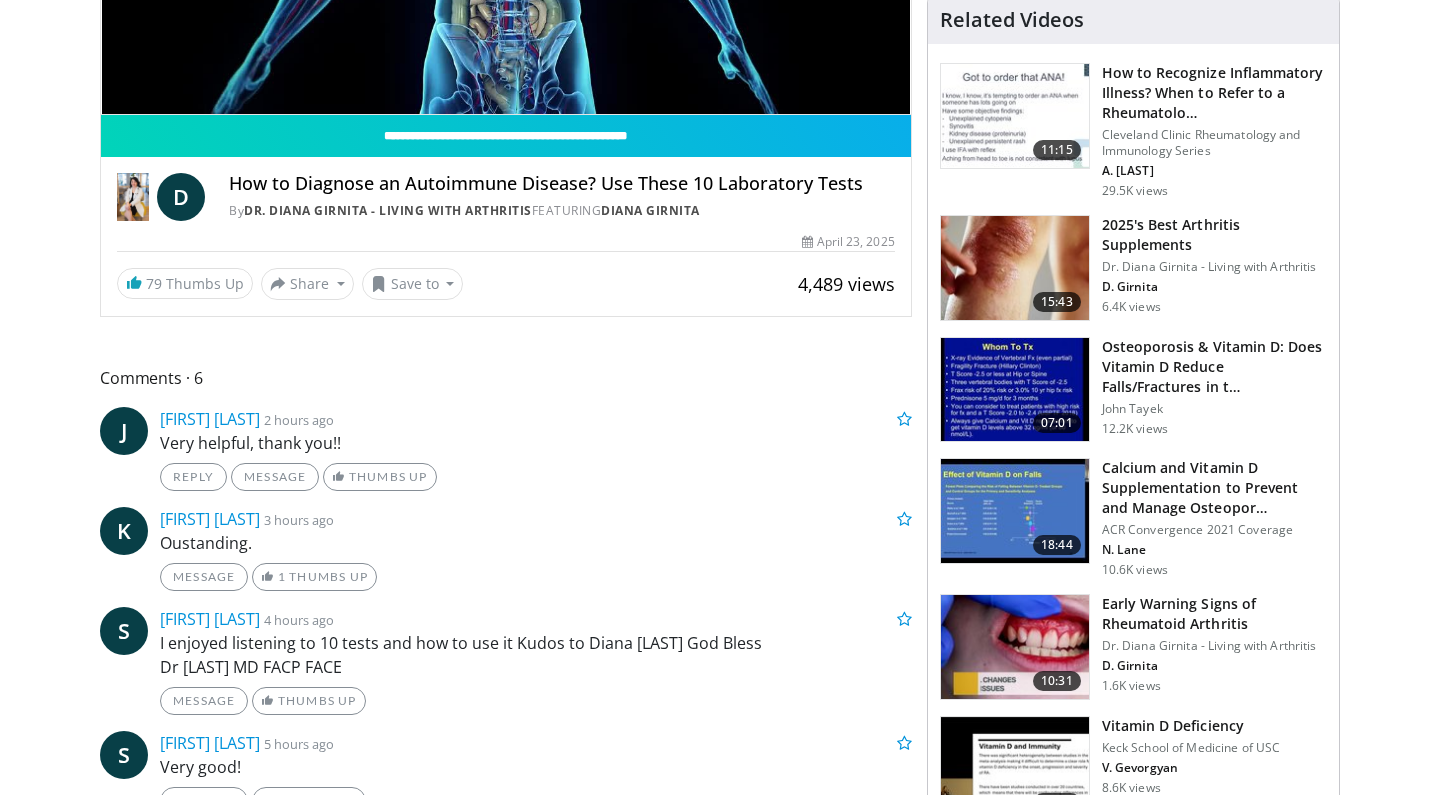 scroll, scrollTop: 458, scrollLeft: 0, axis: vertical 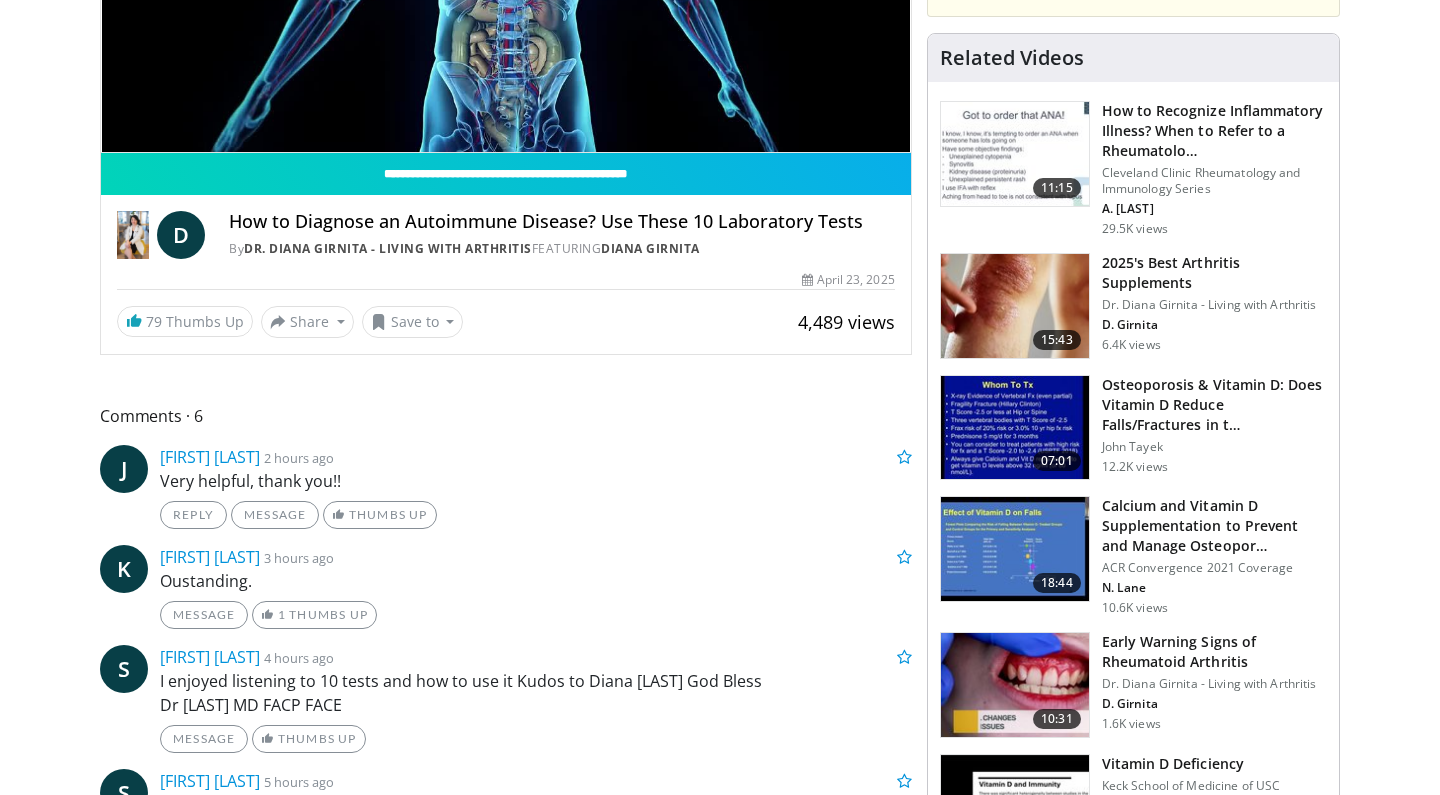 click on "How to Diagnose an Autoimmune Disease? Use These 10 Laboratory Tests" at bounding box center [562, 222] 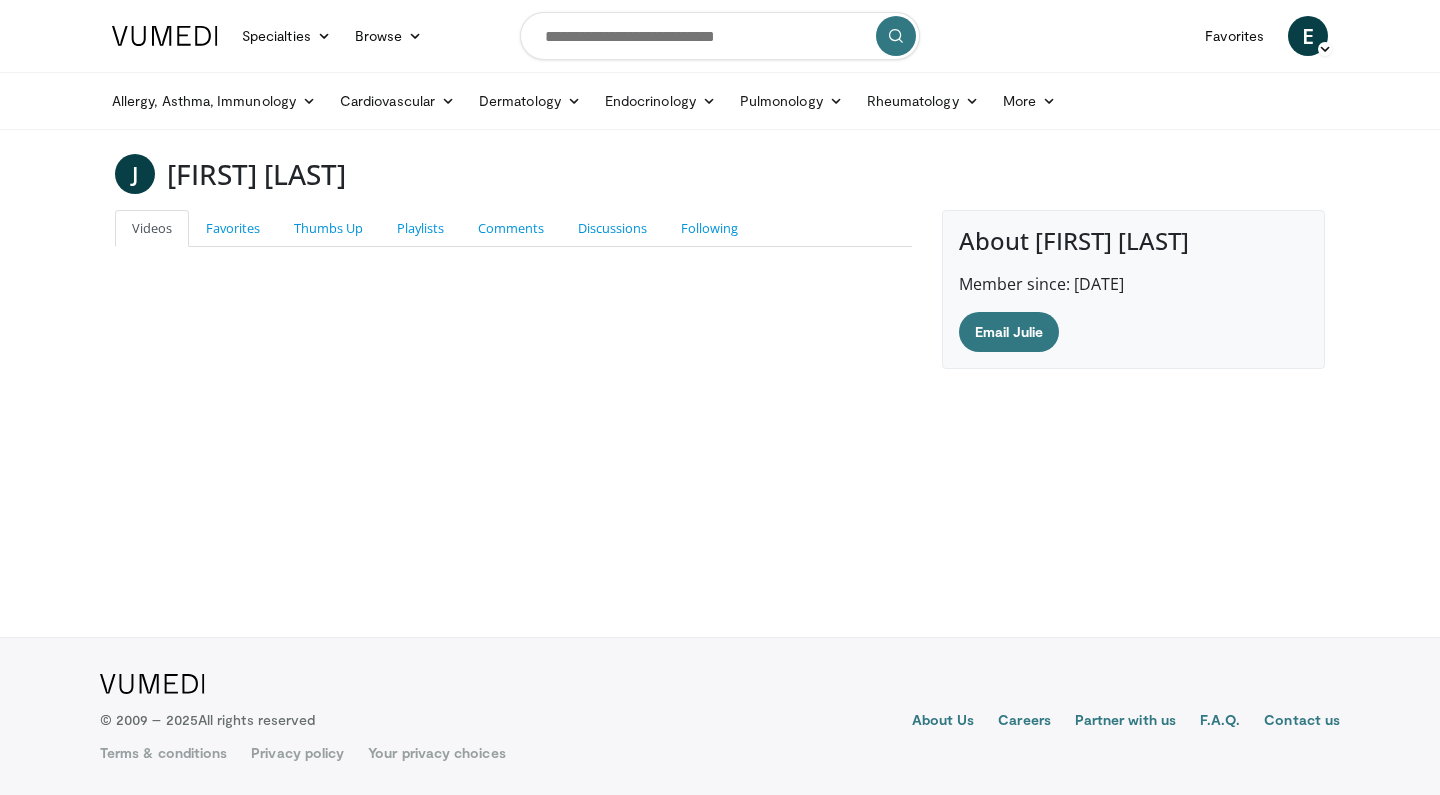 scroll, scrollTop: 0, scrollLeft: 0, axis: both 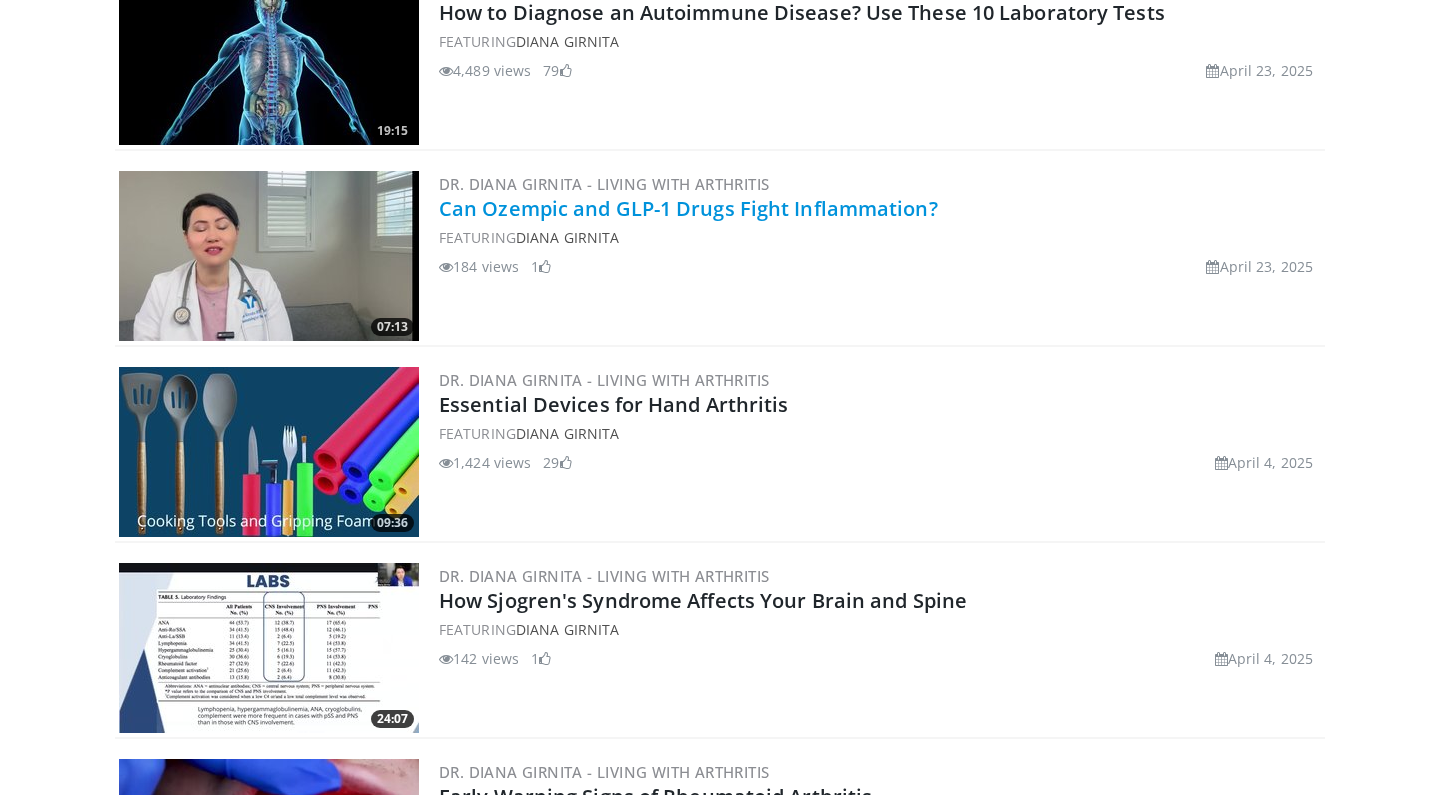 click on "Can Ozempic and GLP-1 Drugs Fight Inflammation?" at bounding box center [688, 208] 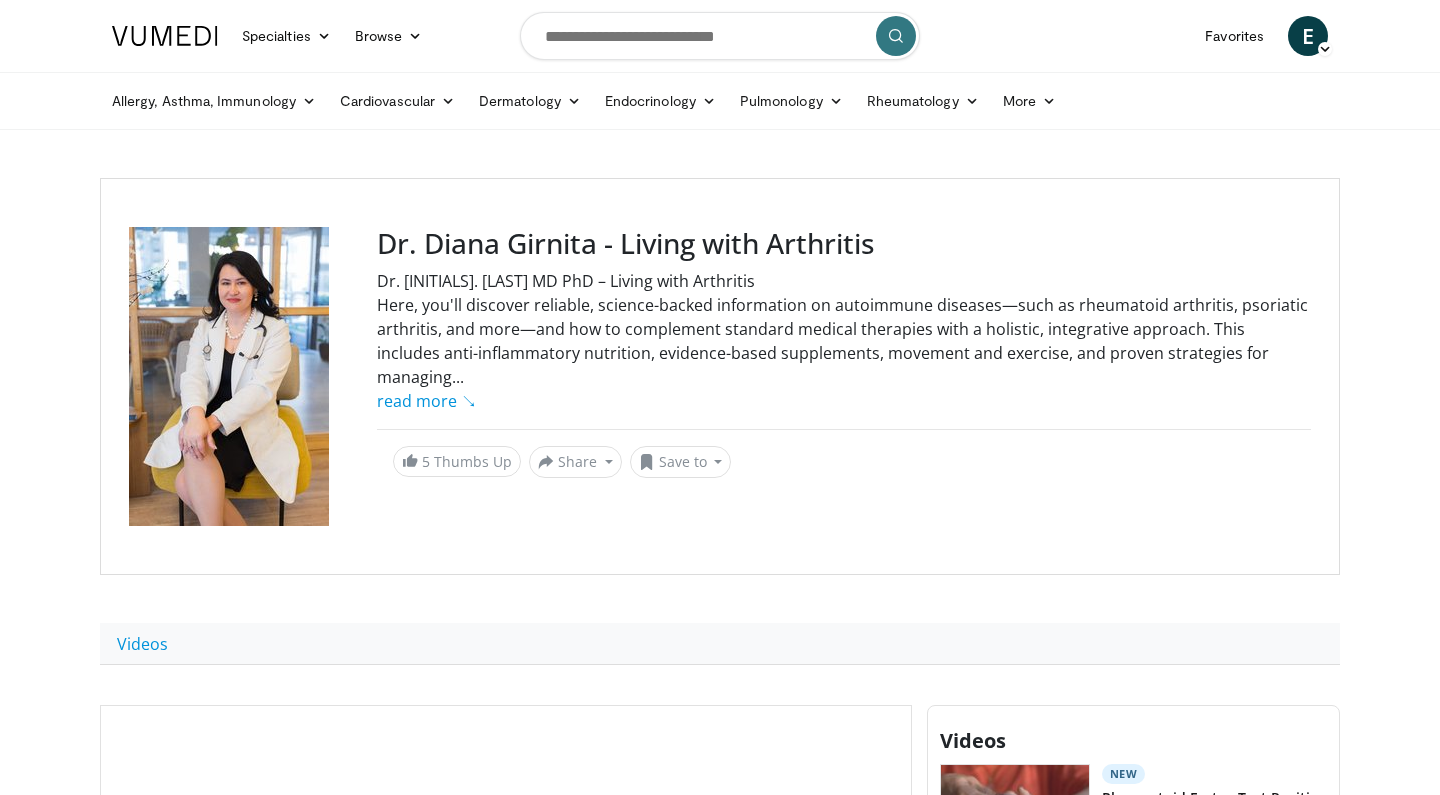 scroll, scrollTop: 0, scrollLeft: 0, axis: both 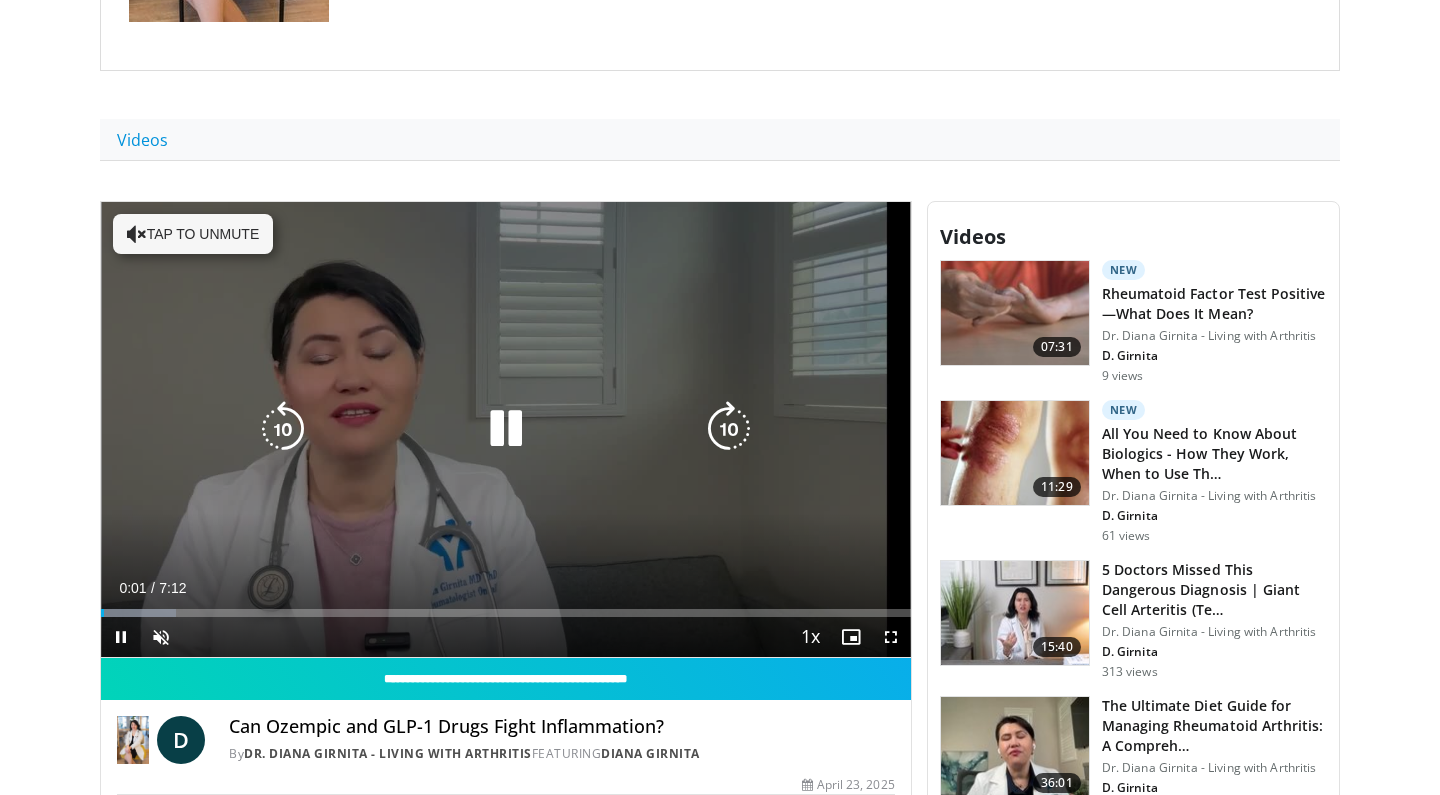 click on "Tap to unmute" at bounding box center [193, 234] 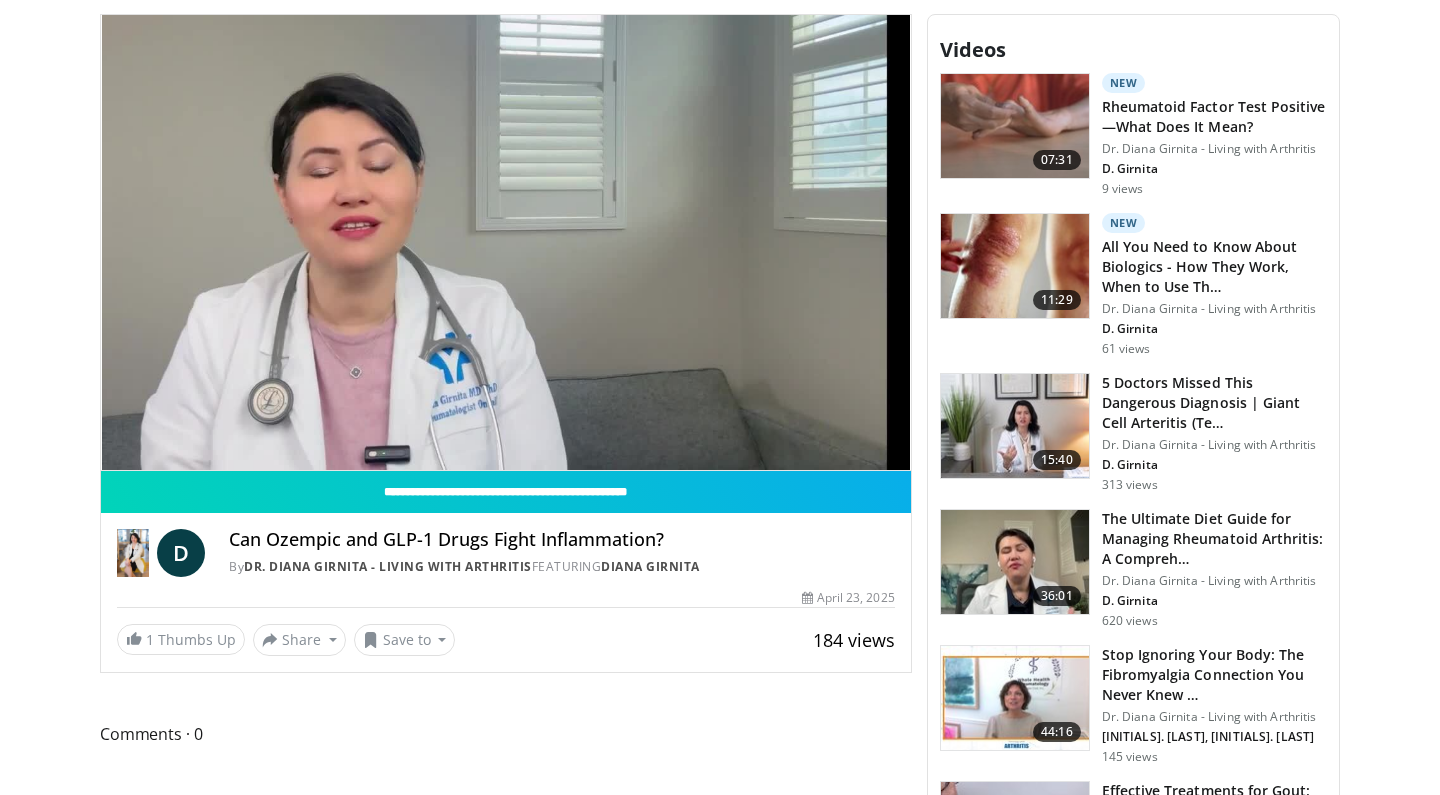 scroll, scrollTop: 691, scrollLeft: 0, axis: vertical 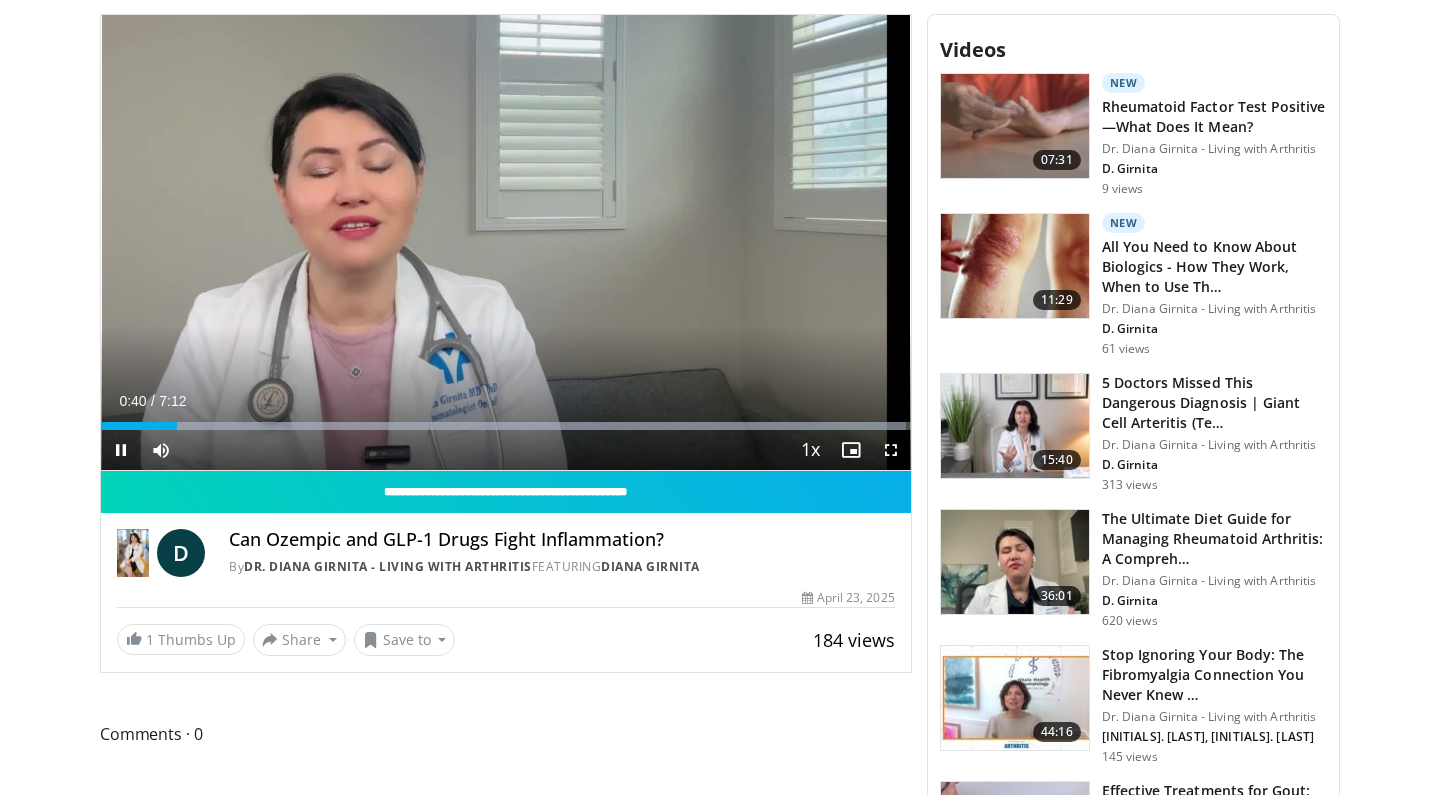 click at bounding box center [121, 450] 